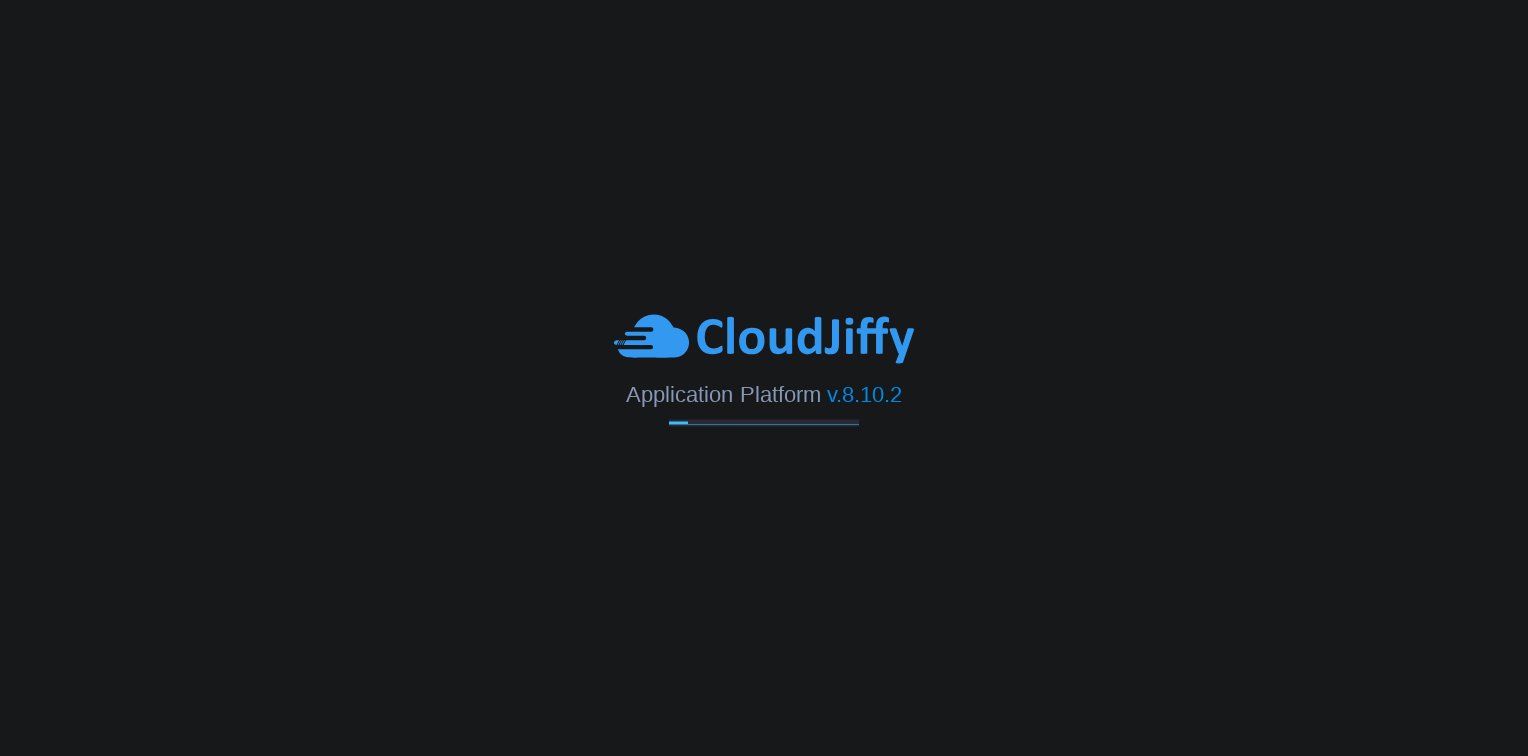 scroll, scrollTop: 0, scrollLeft: 0, axis: both 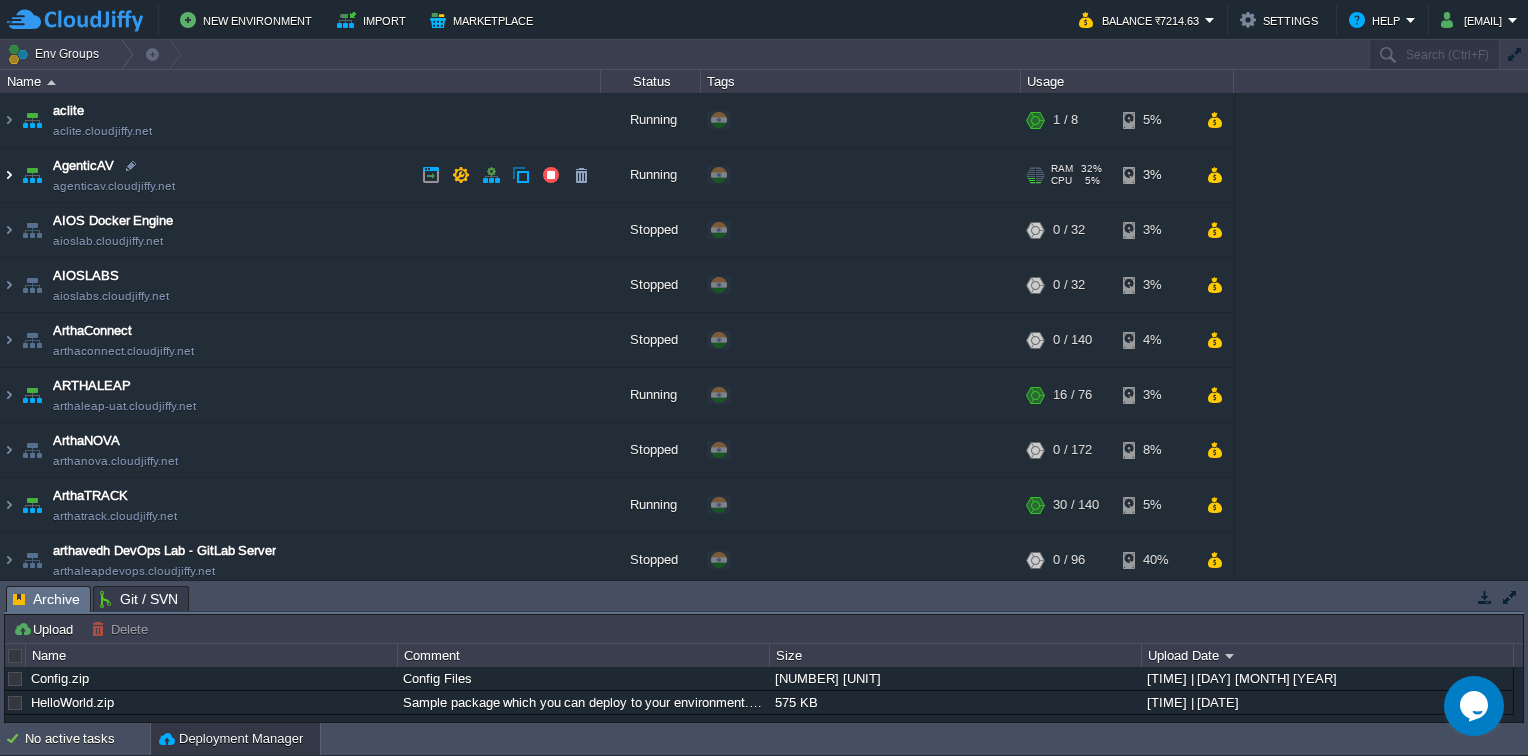click at bounding box center (9, 175) 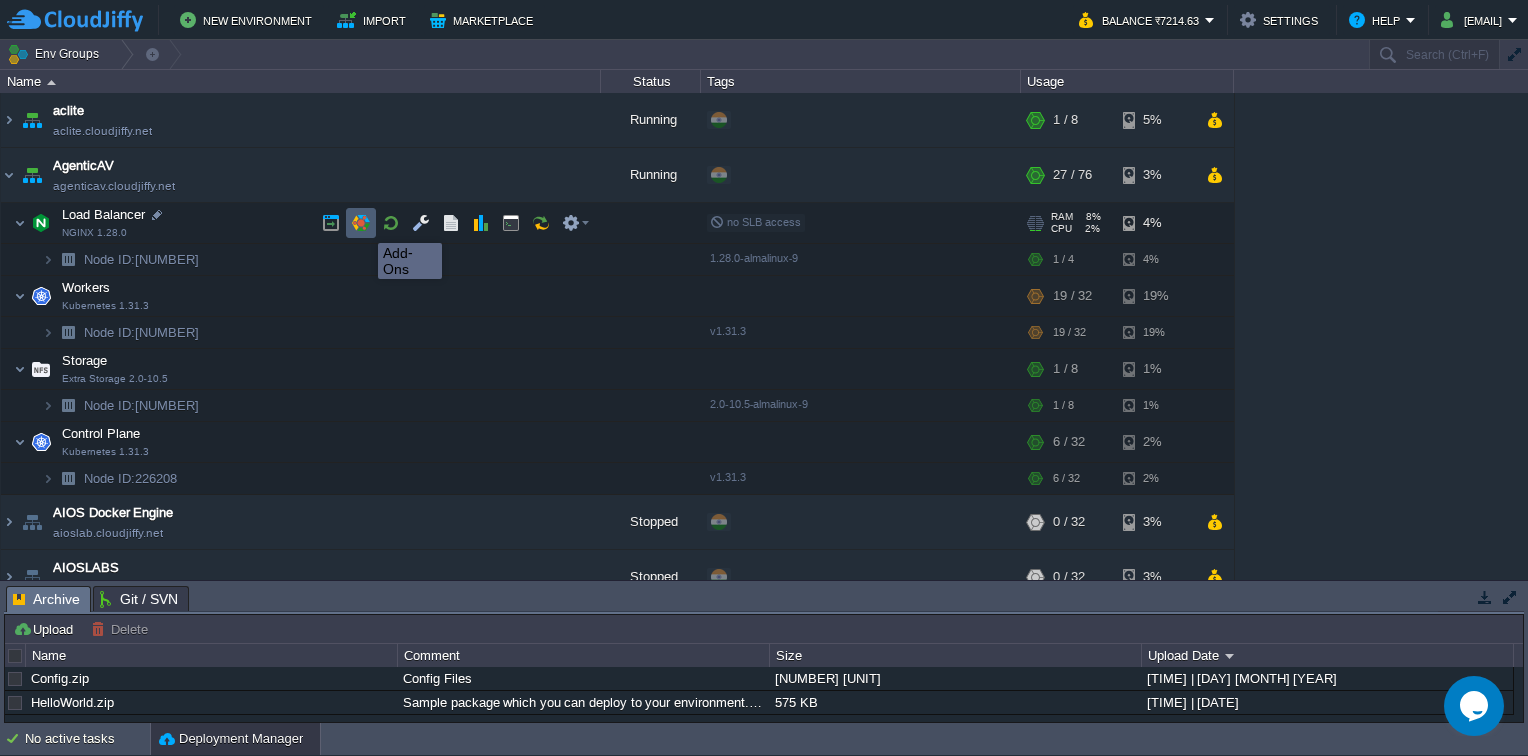 click at bounding box center (361, 223) 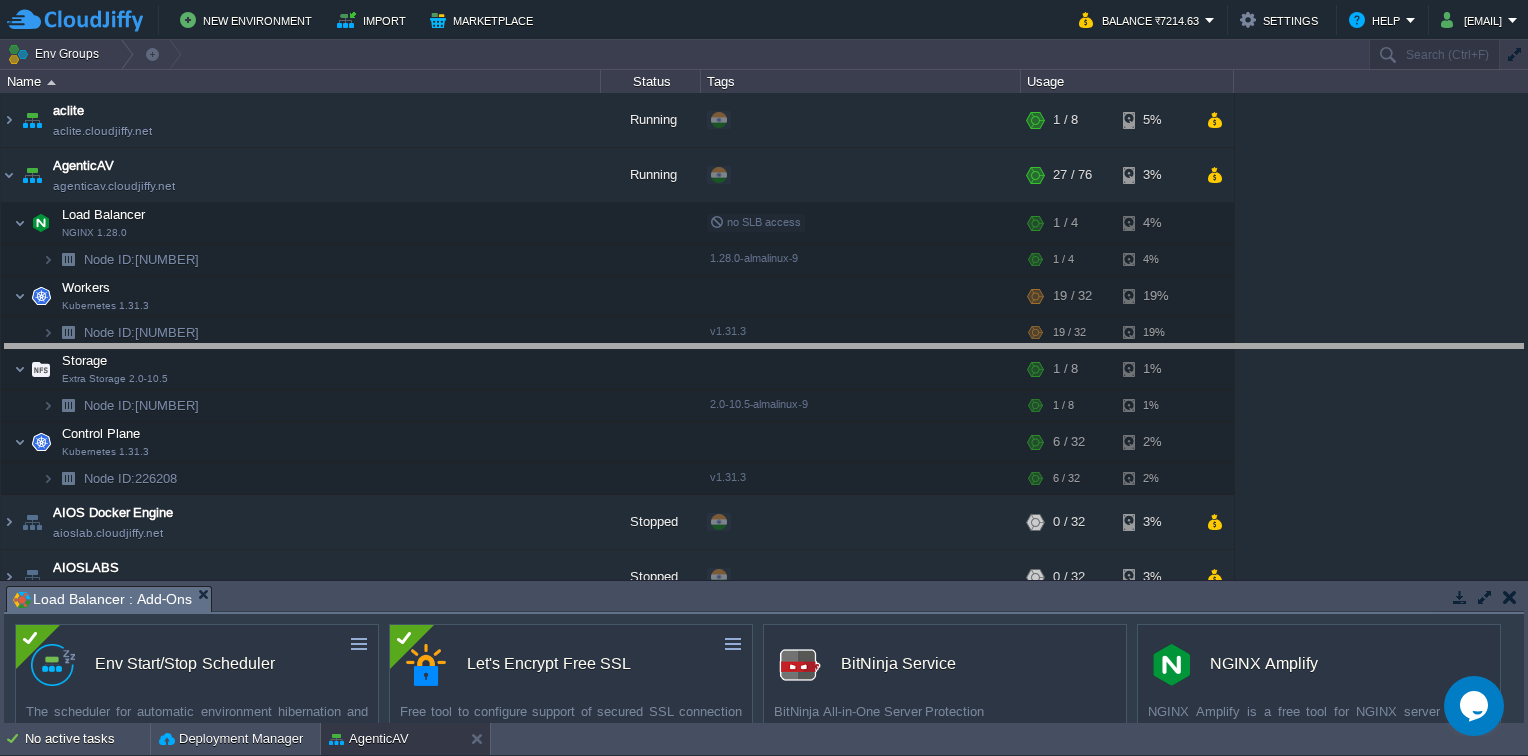 drag, startPoint x: 616, startPoint y: 604, endPoint x: 645, endPoint y: 362, distance: 243.73141 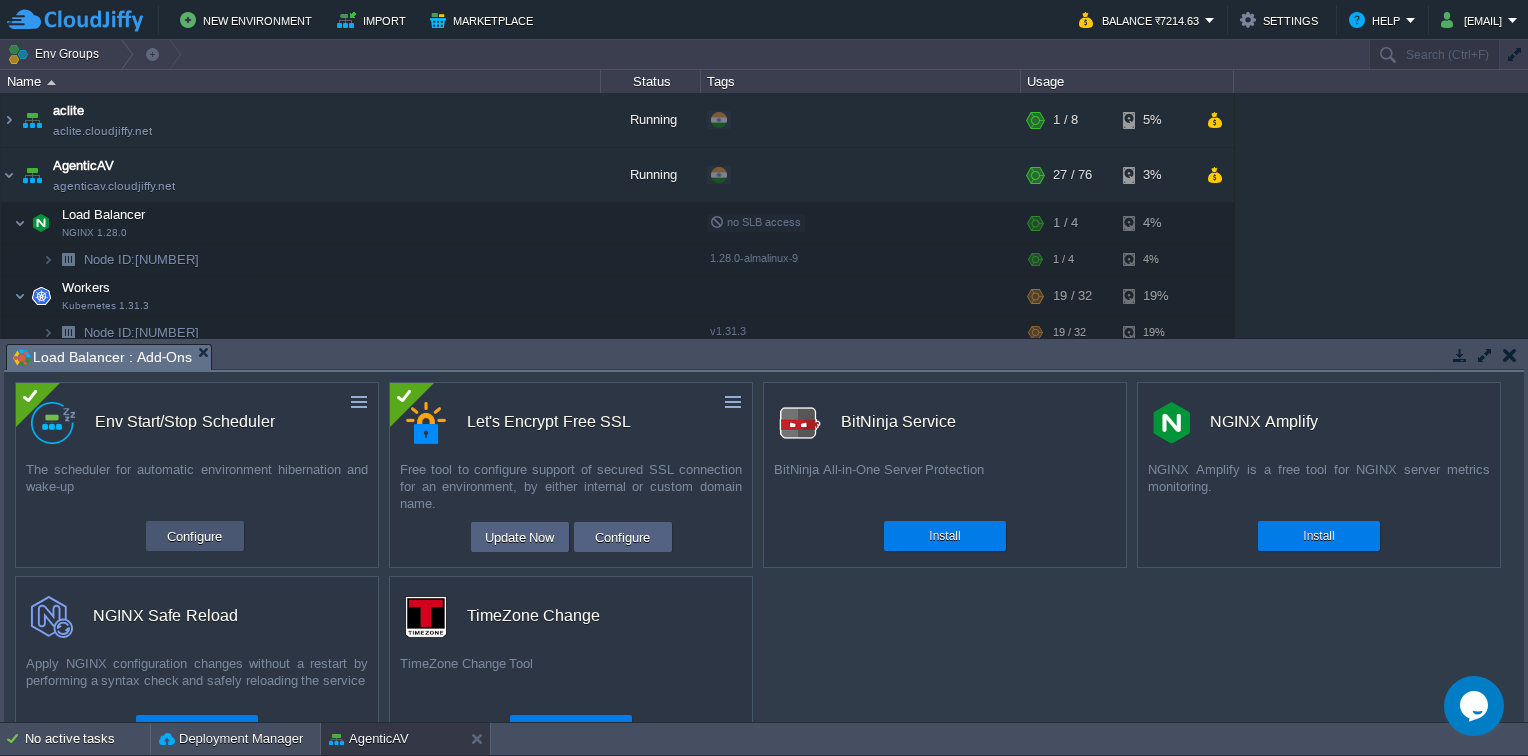 click on "Configure" at bounding box center (194, 536) 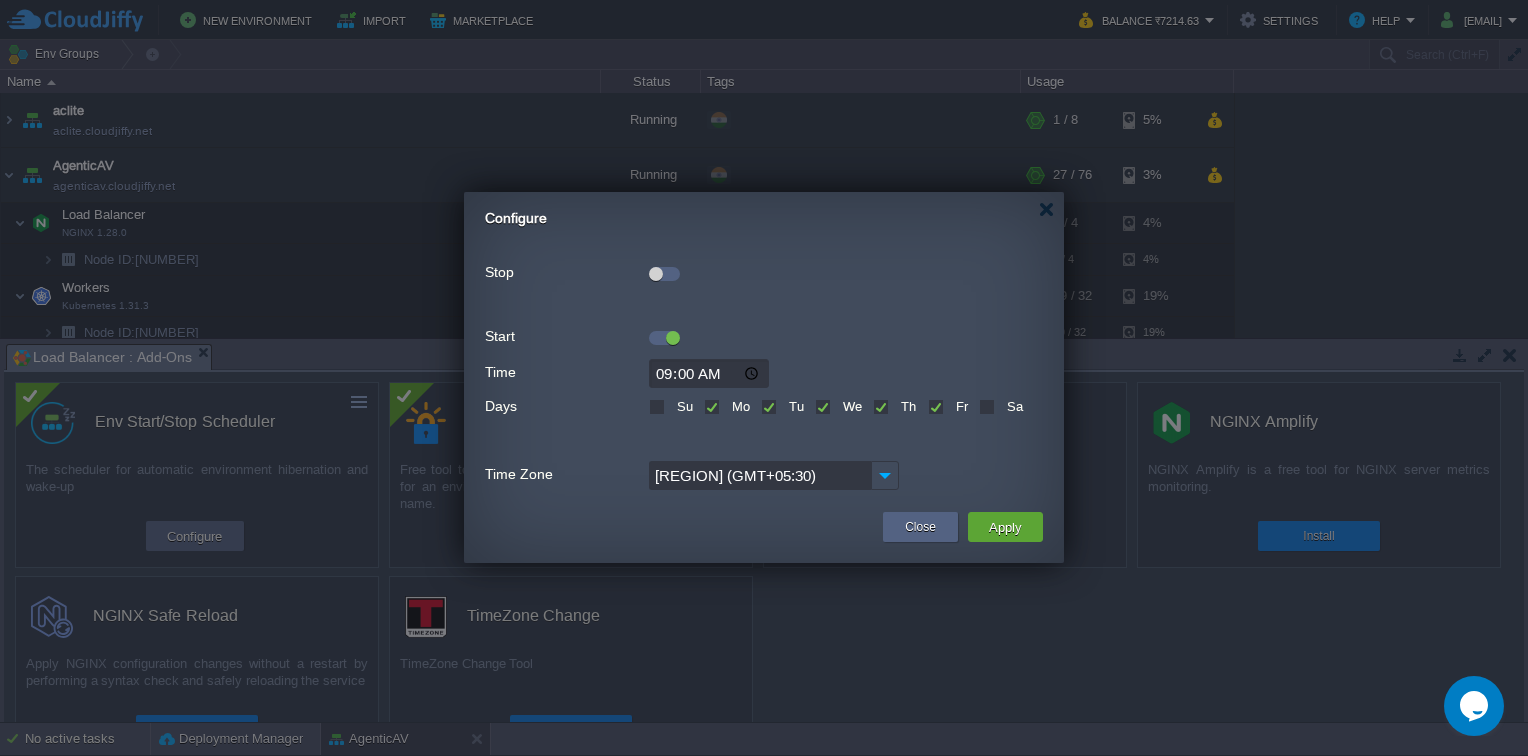 click at bounding box center (664, 274) 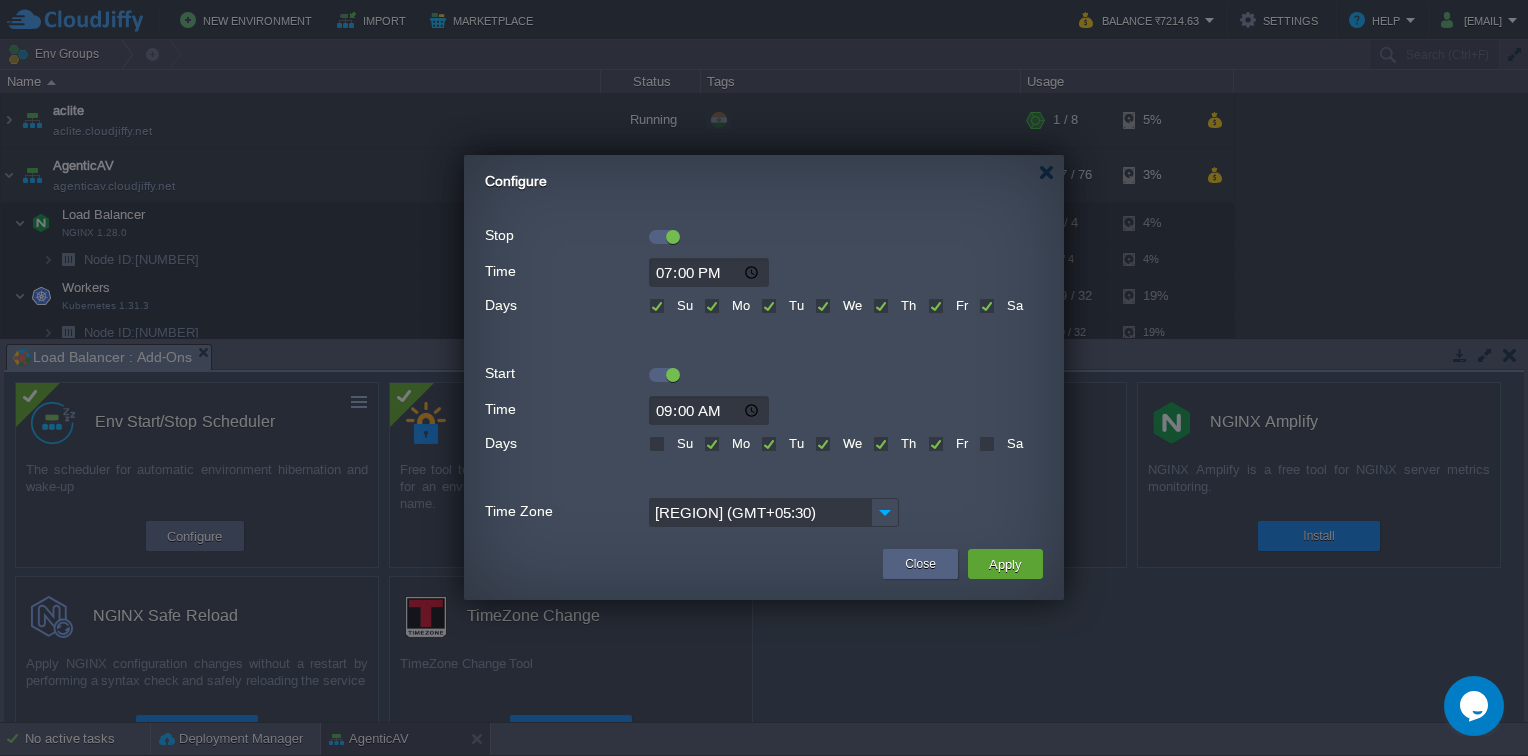 click on "Sa" at bounding box center (1012, 305) 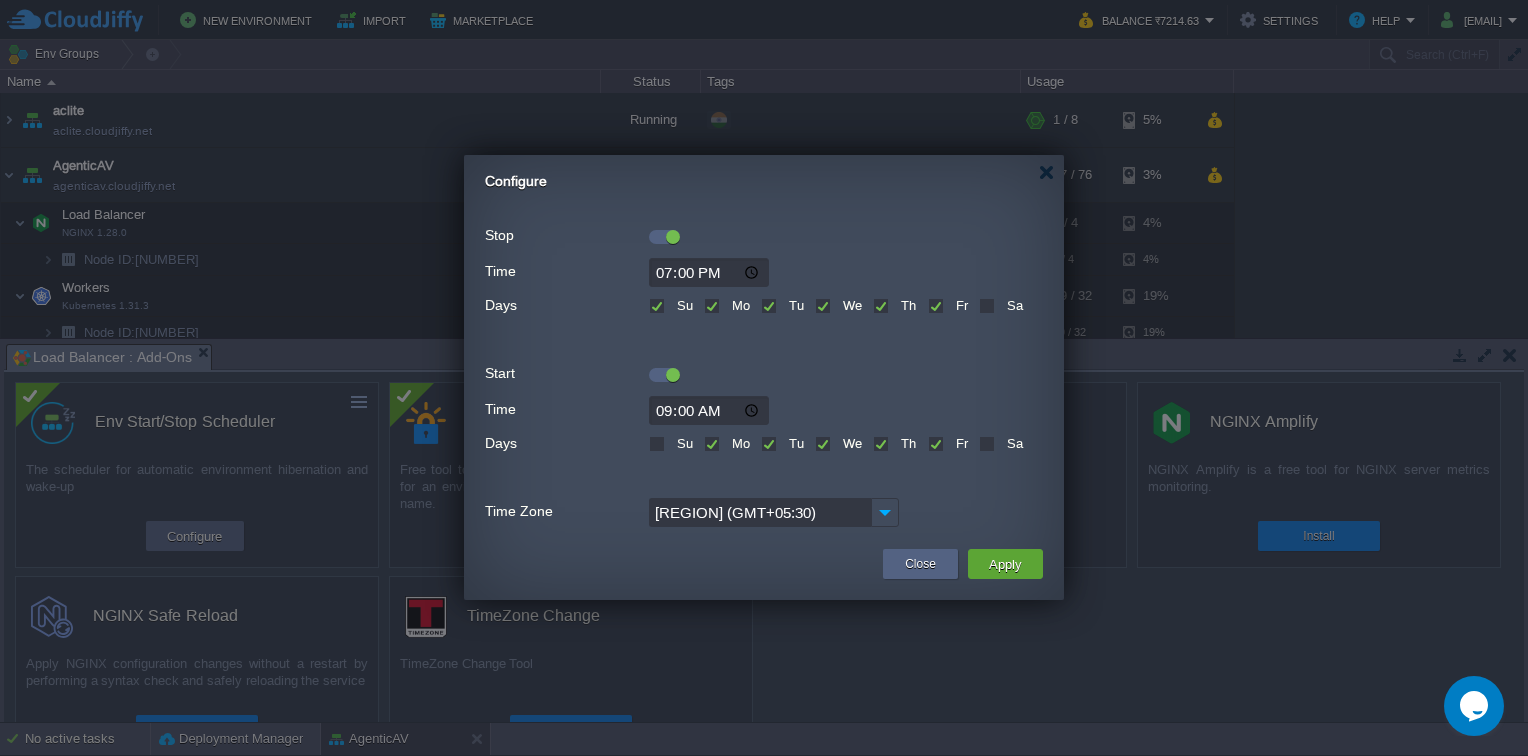click on "Su" at bounding box center [682, 305] 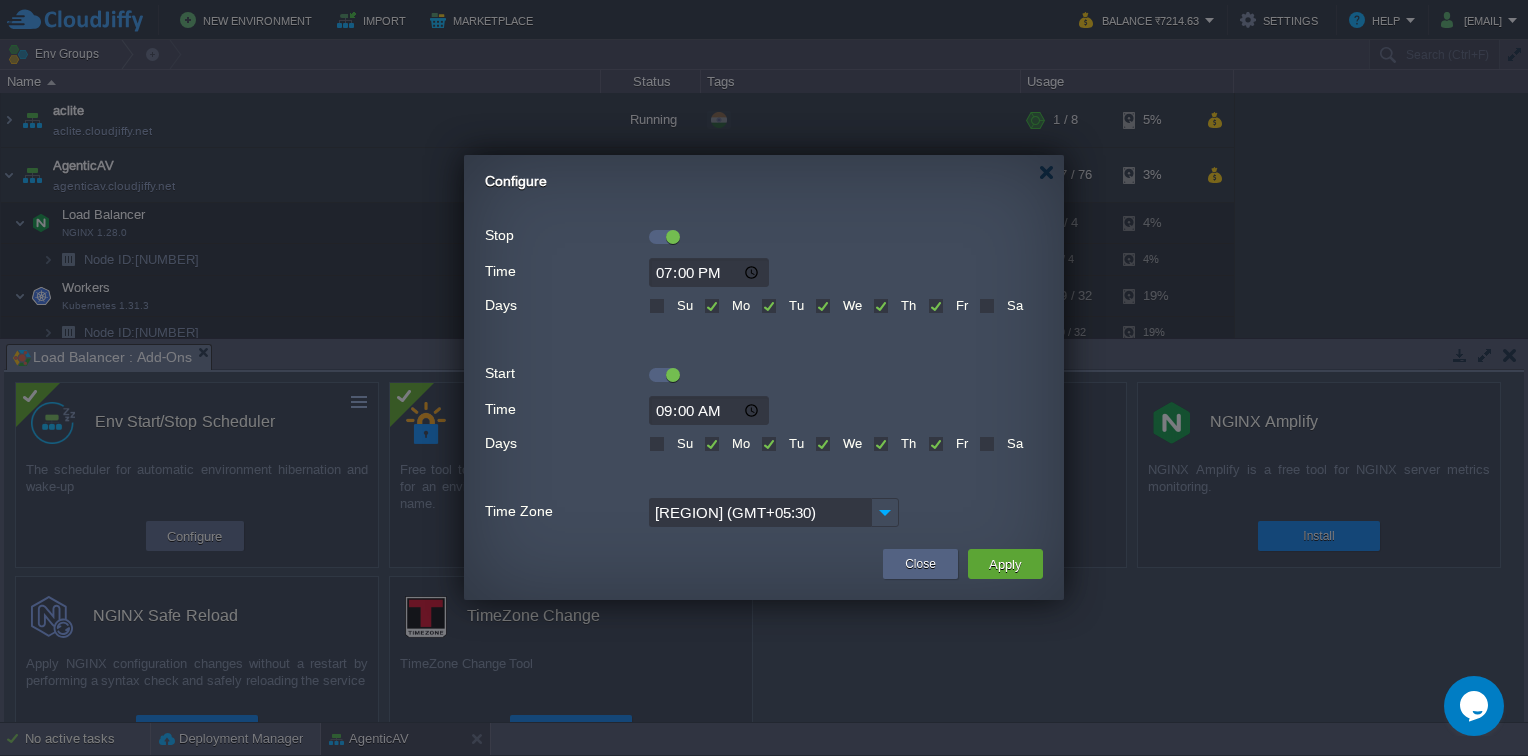 click on "Sa" at bounding box center [1012, 305] 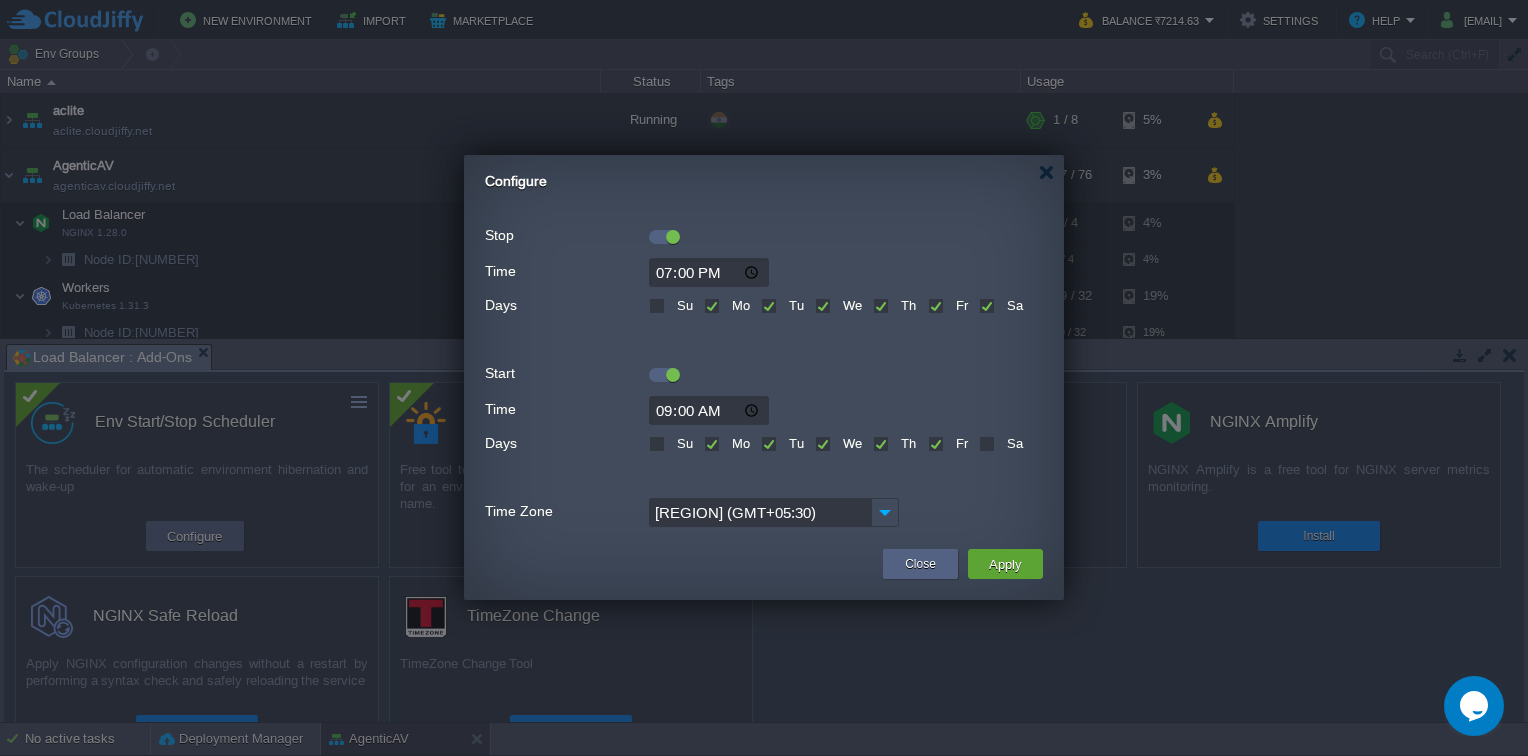 click on "Su" at bounding box center (682, 305) 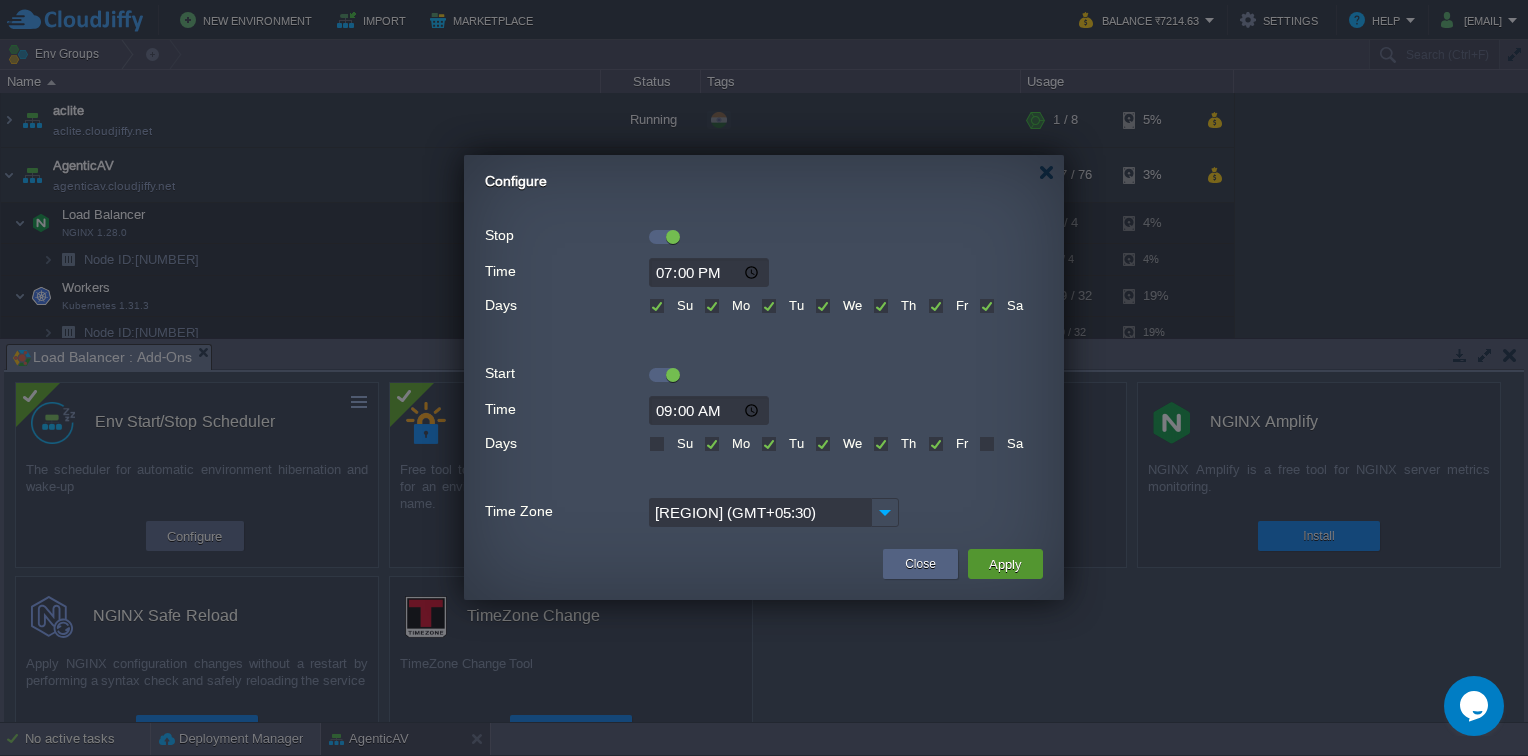 click on "Apply" at bounding box center [1005, 564] 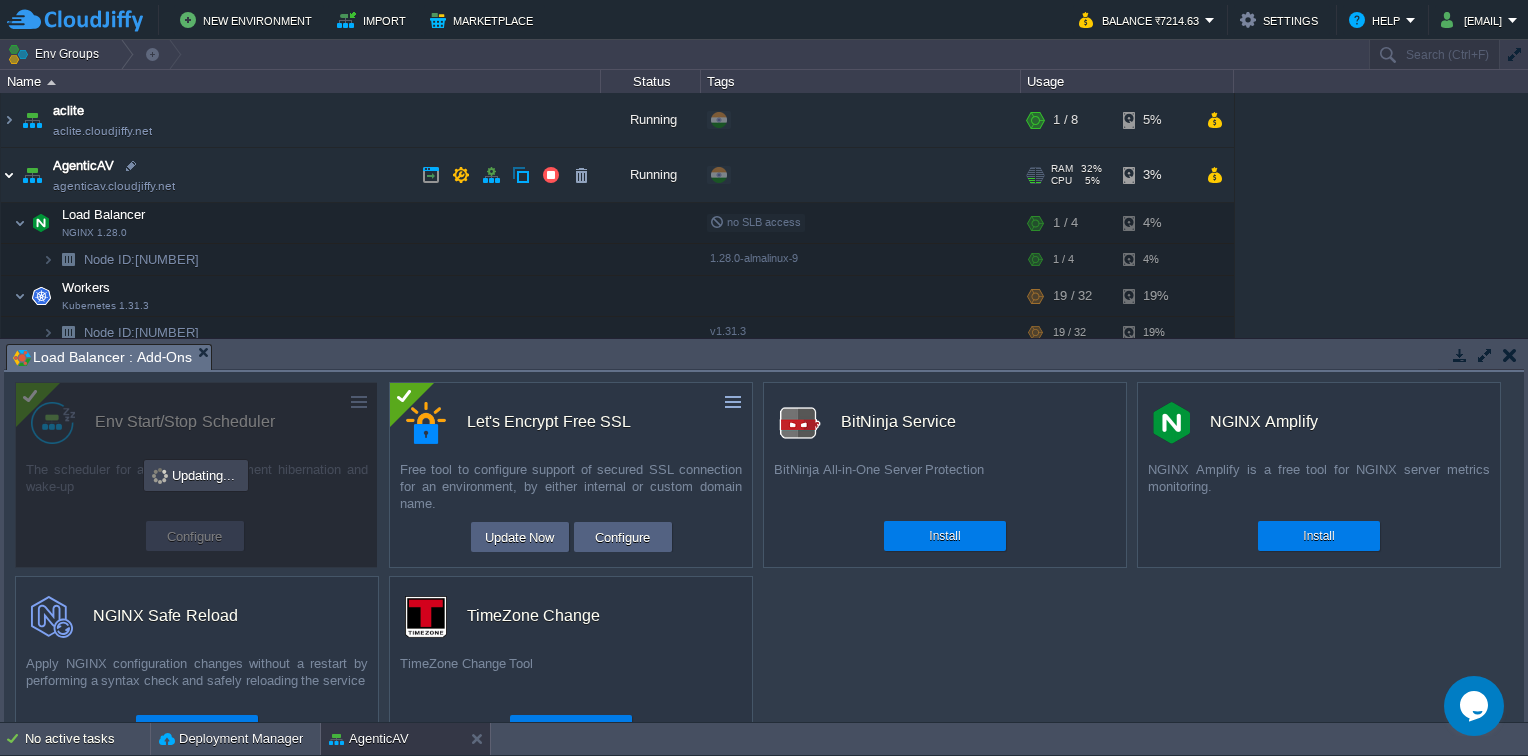 click at bounding box center (9, 175) 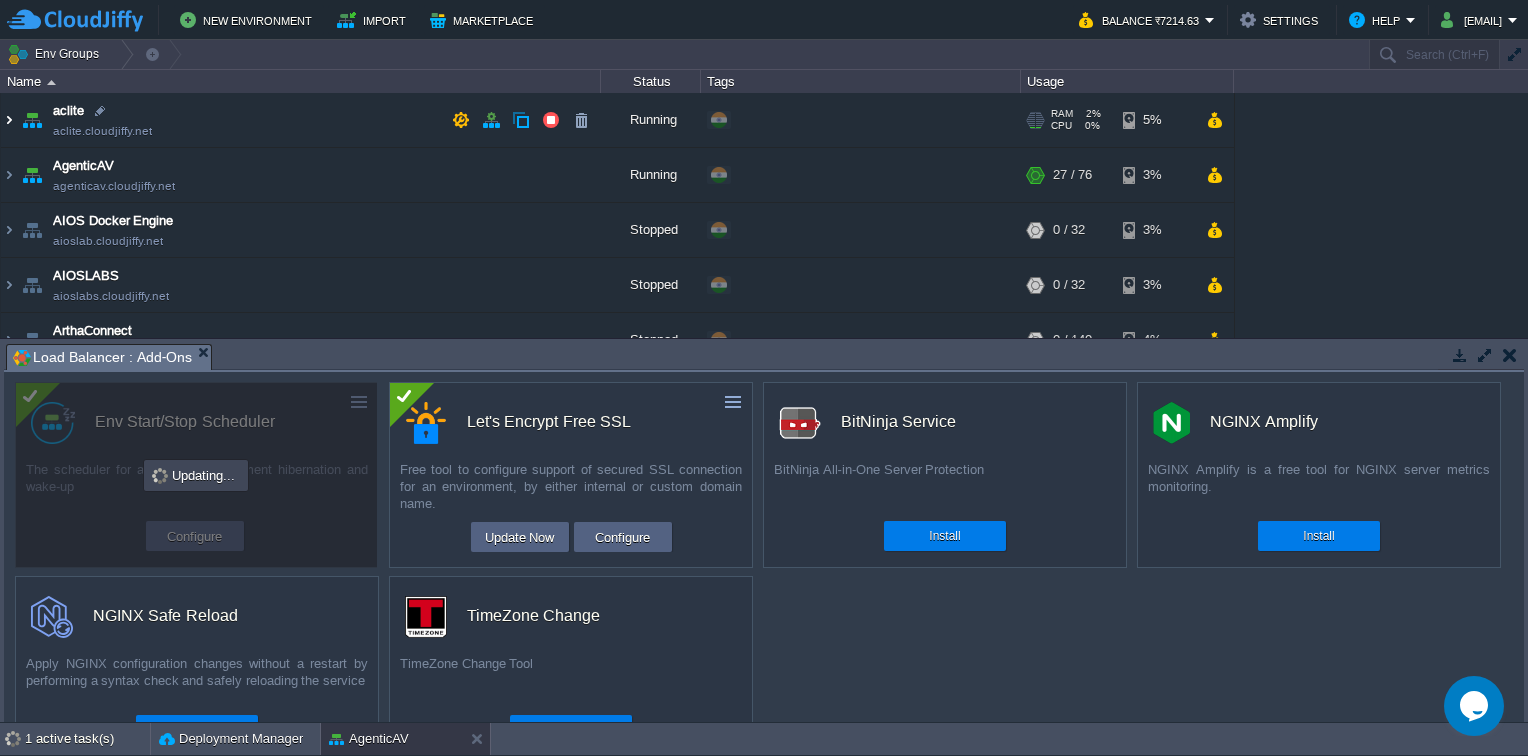 click at bounding box center [9, 120] 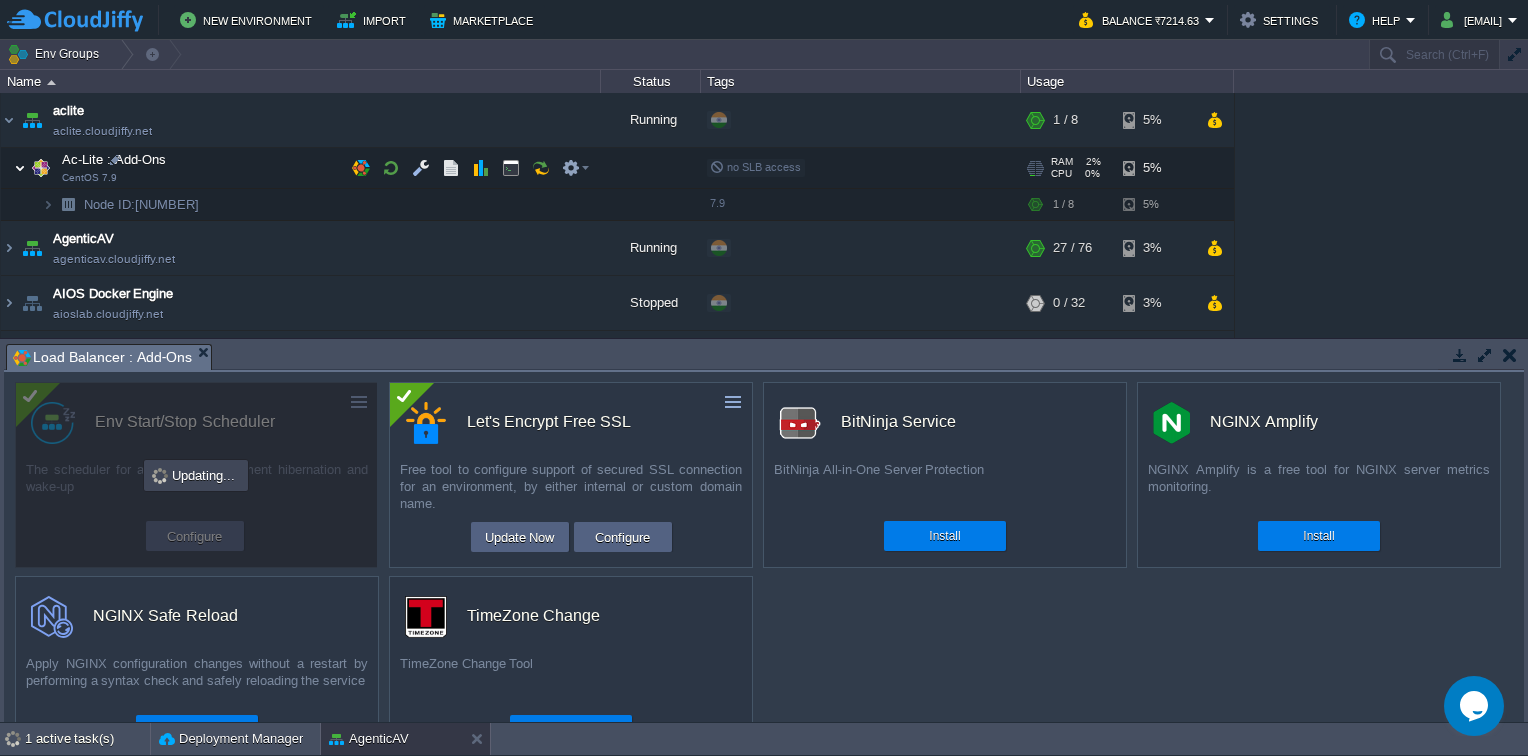 click at bounding box center [20, 168] 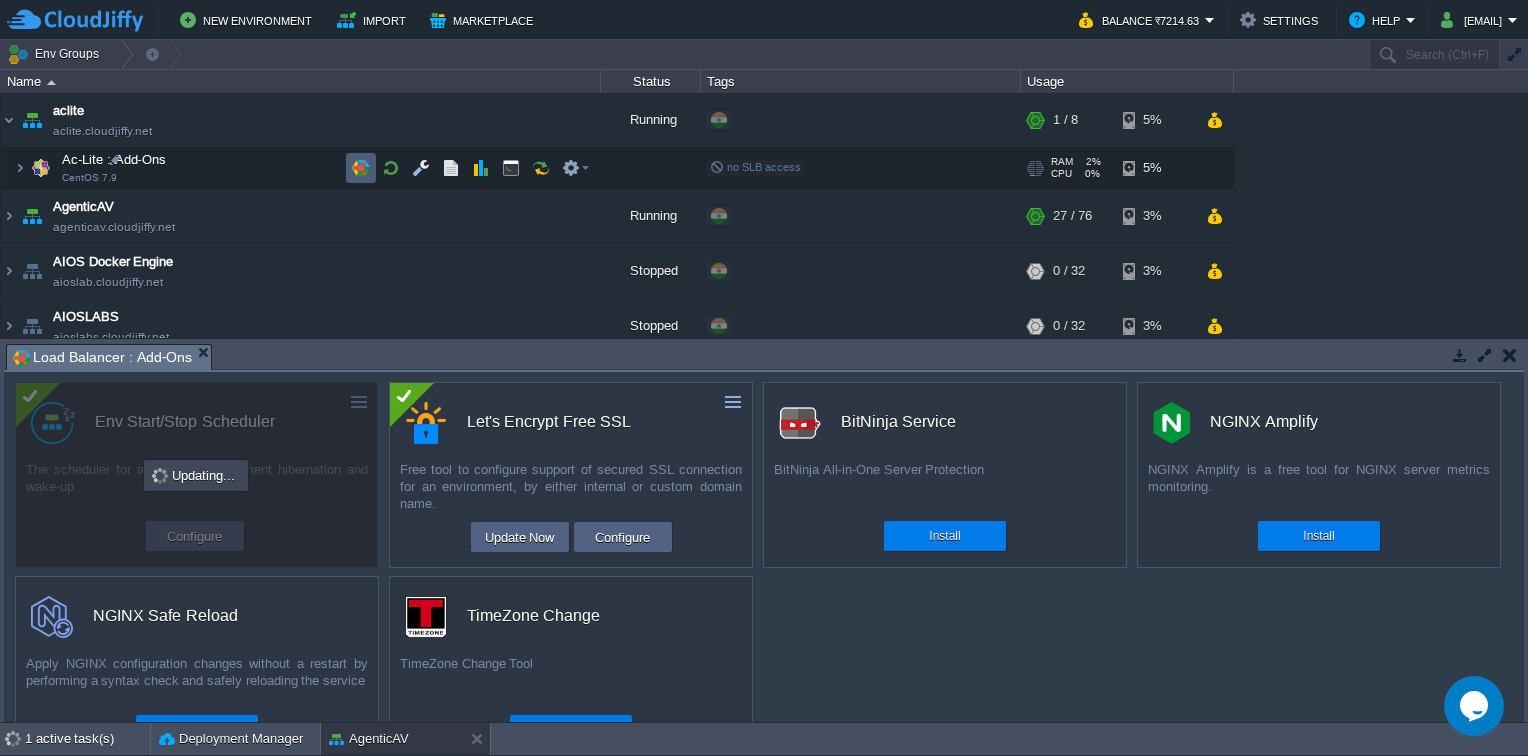 click at bounding box center [361, 168] 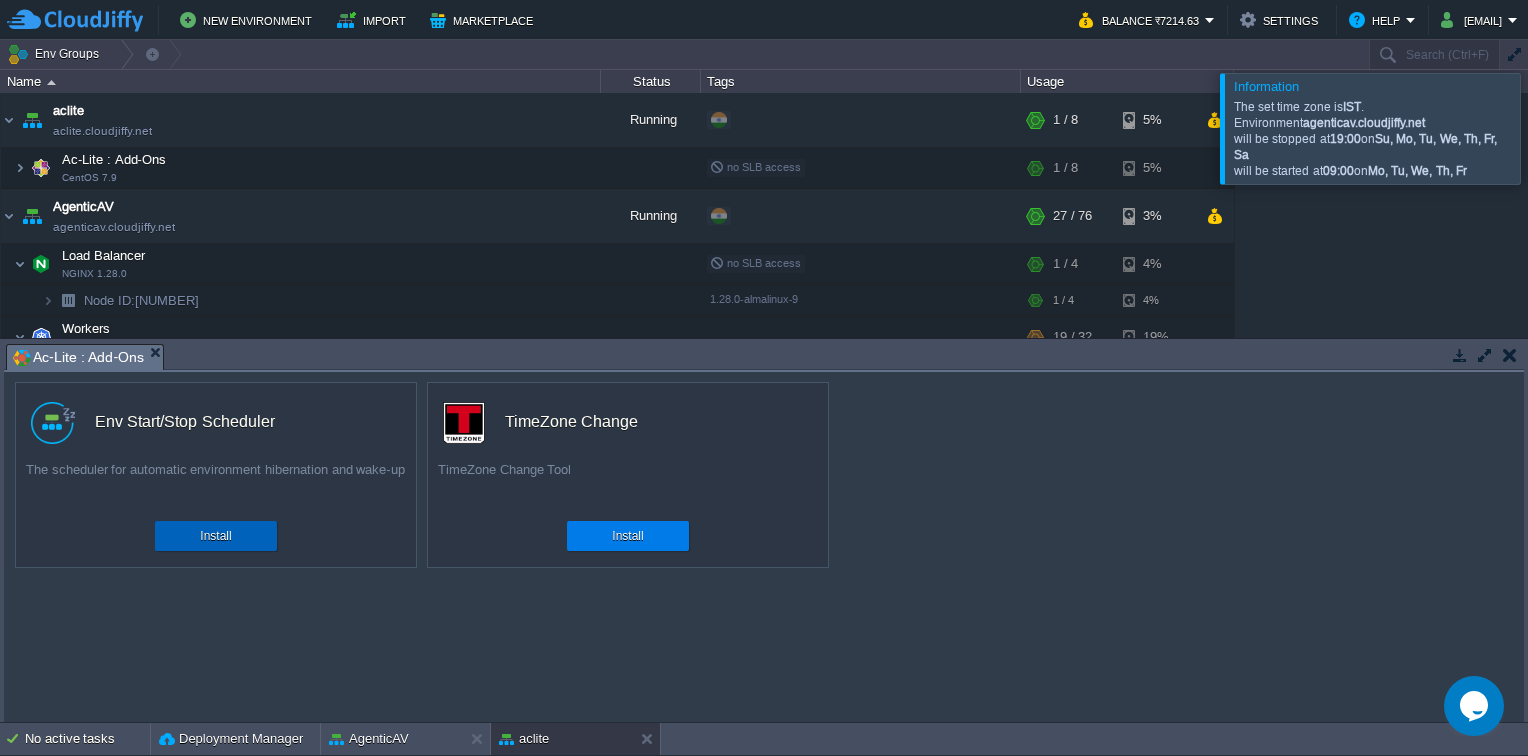 click on "Install" at bounding box center [216, 536] 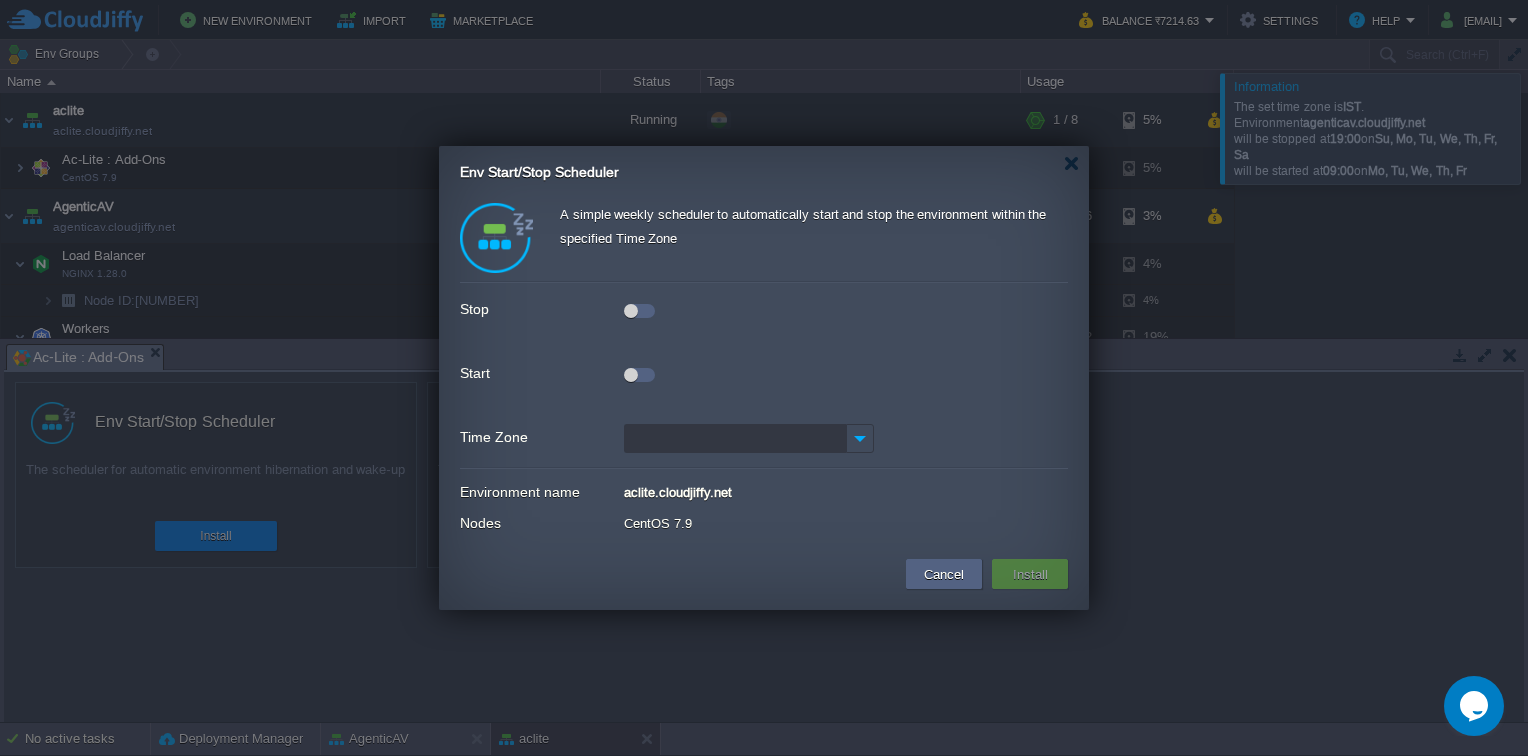 click at bounding box center [764, 307] 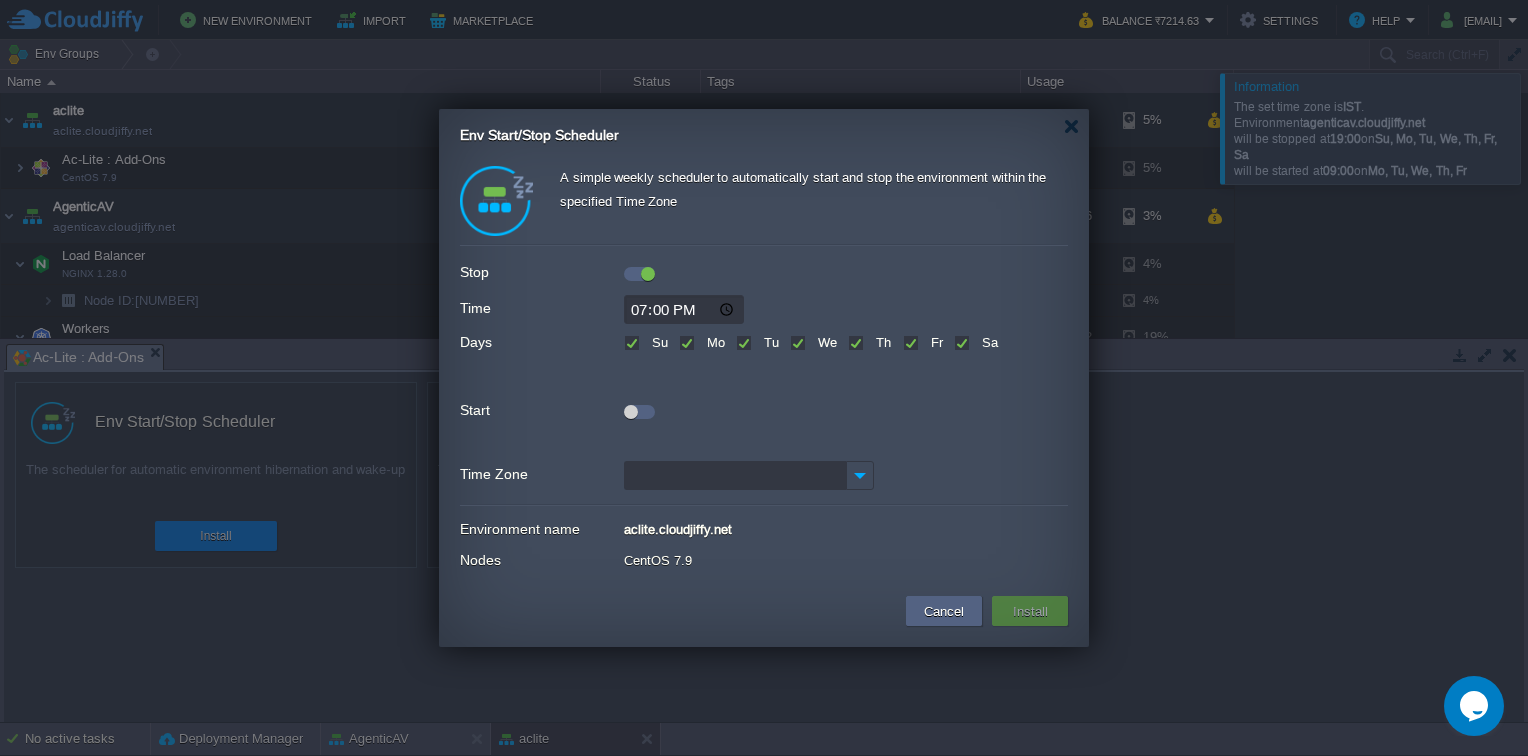 click at bounding box center [639, 412] 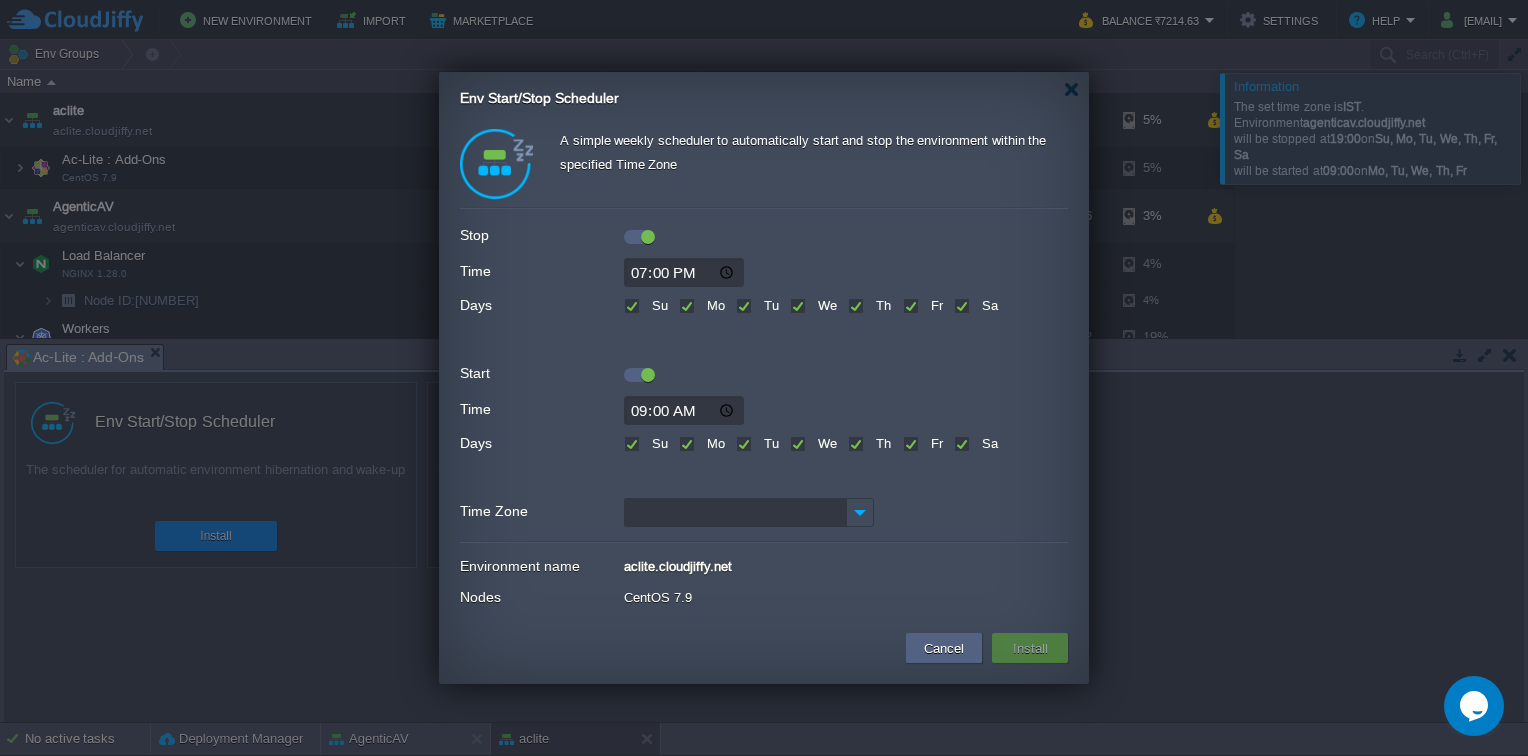 click on "Su" at bounding box center [657, 443] 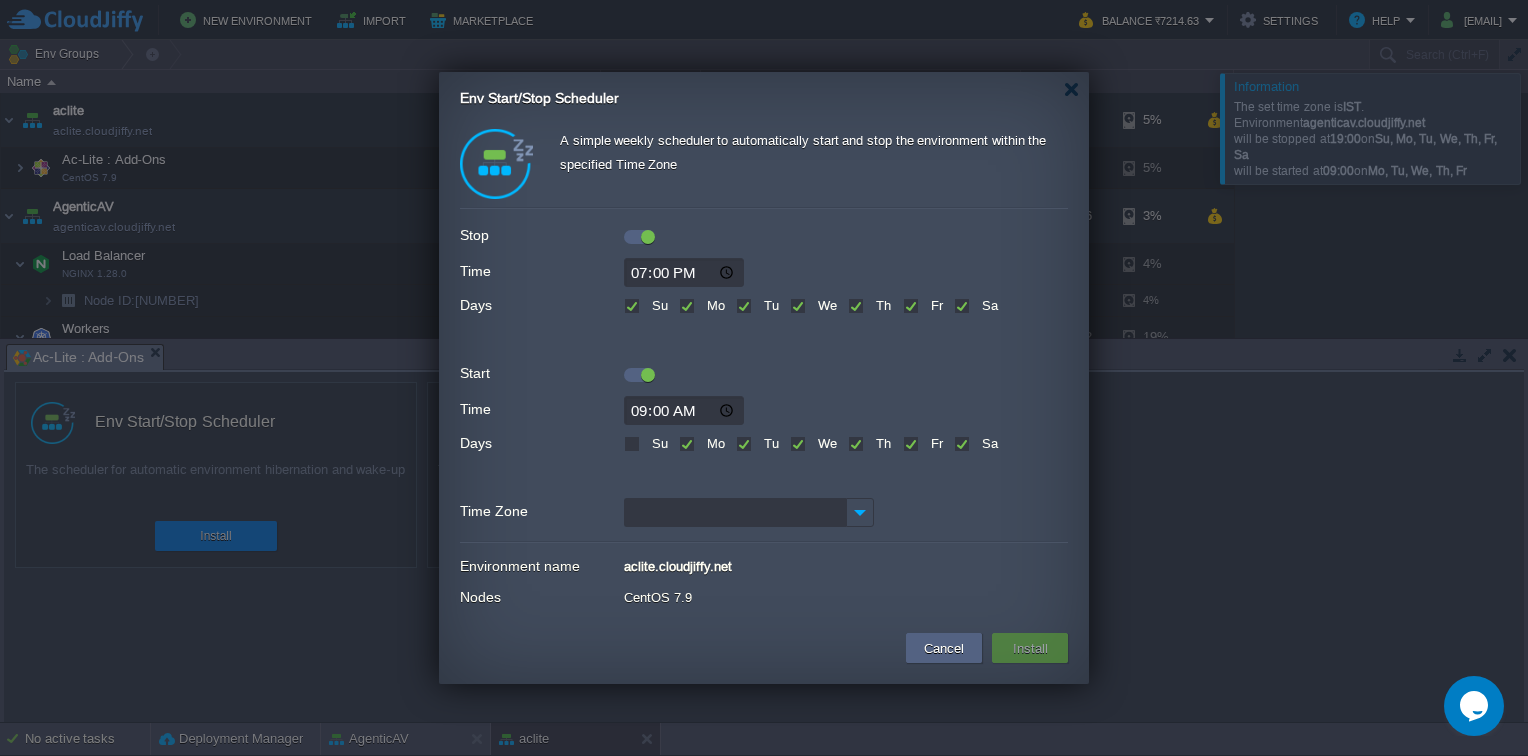 click on "Sa" at bounding box center (987, 443) 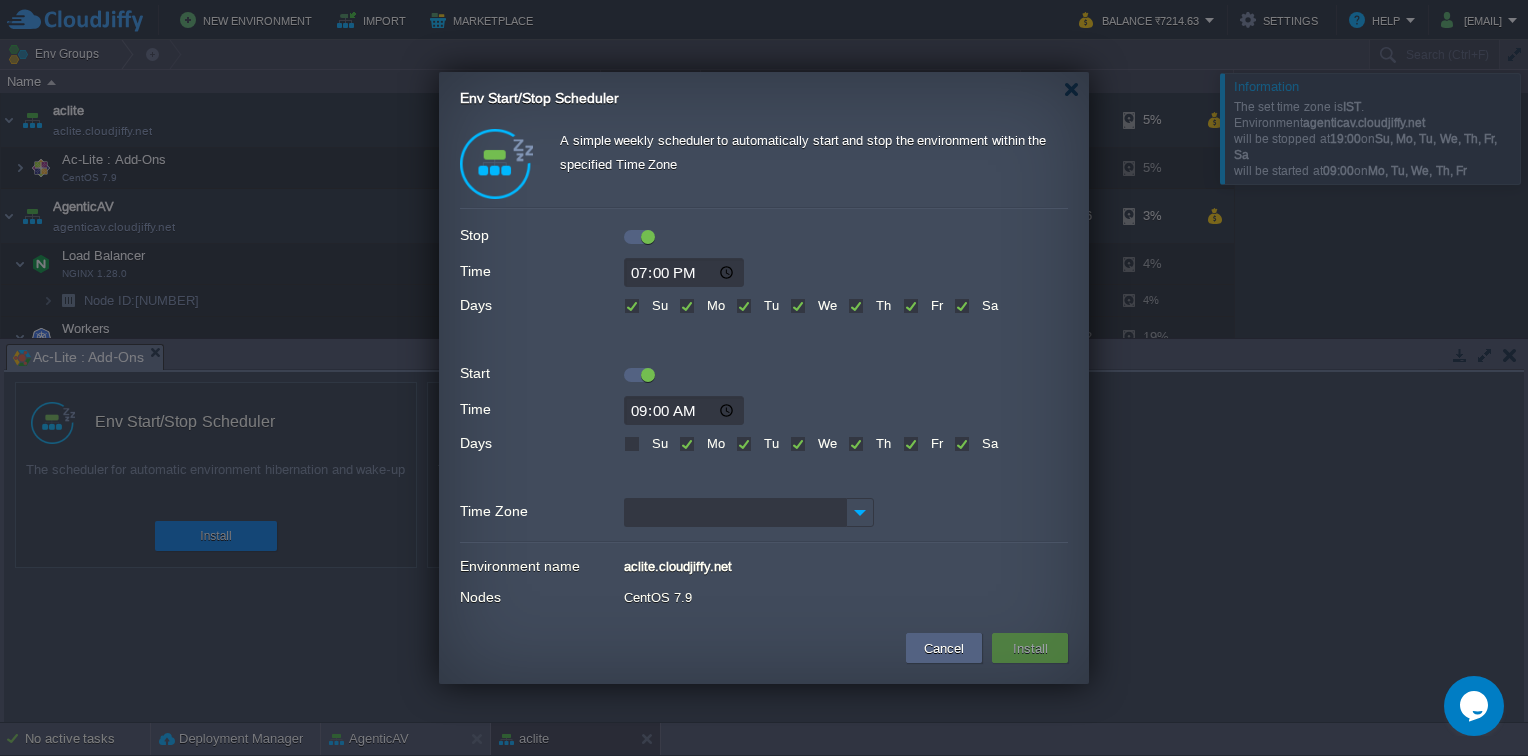 click on "Sa" at bounding box center (960, 445) 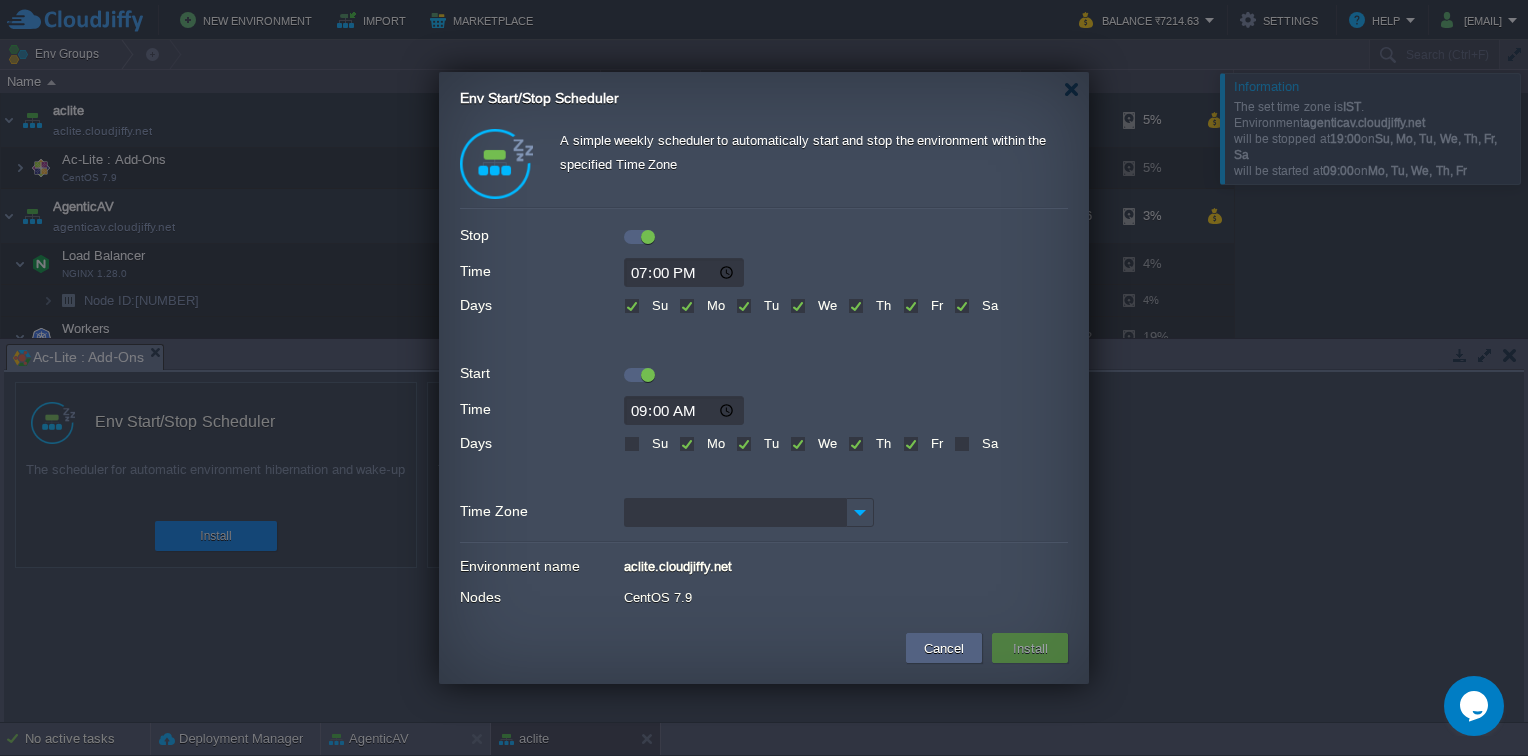 click on "Sa" at bounding box center (987, 305) 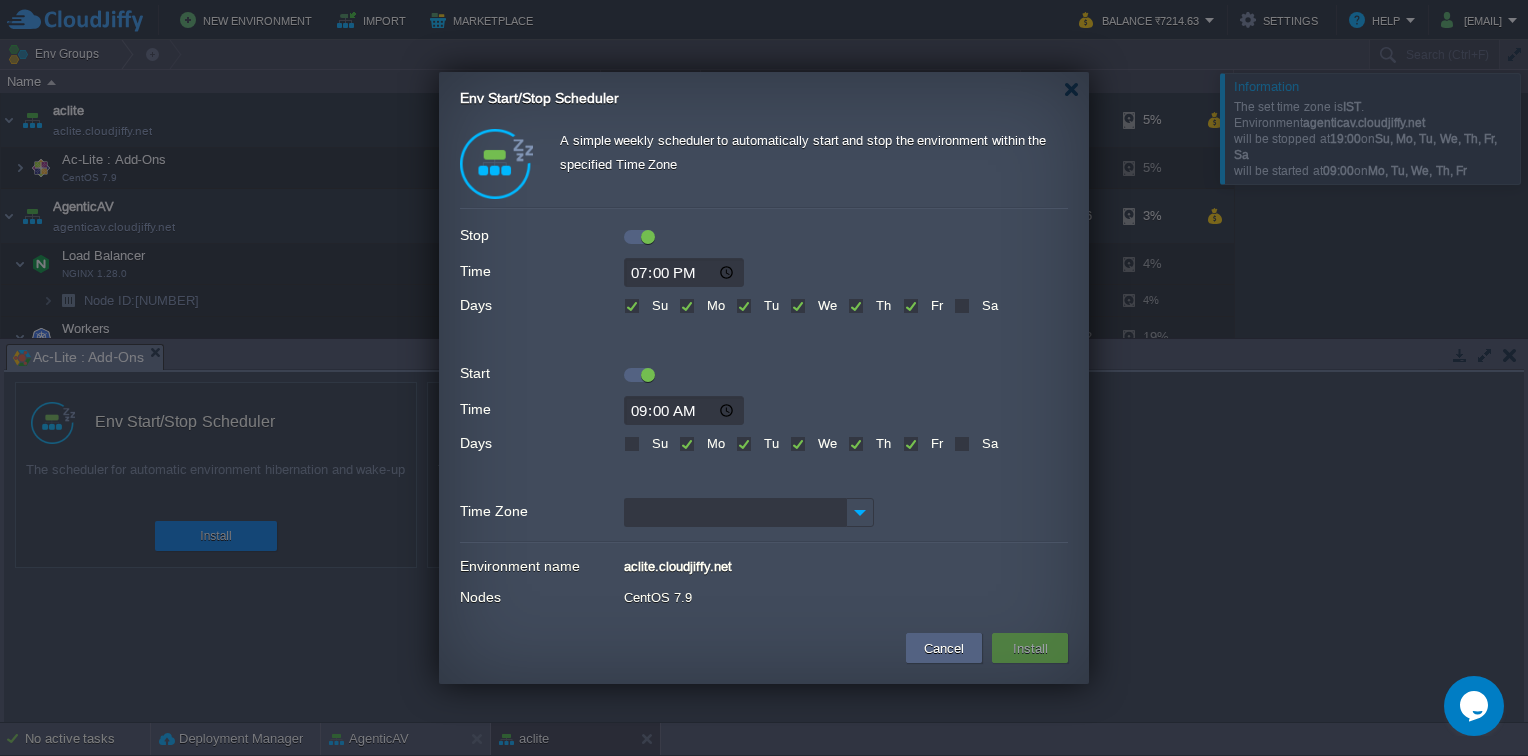 click on "Su" at bounding box center (657, 305) 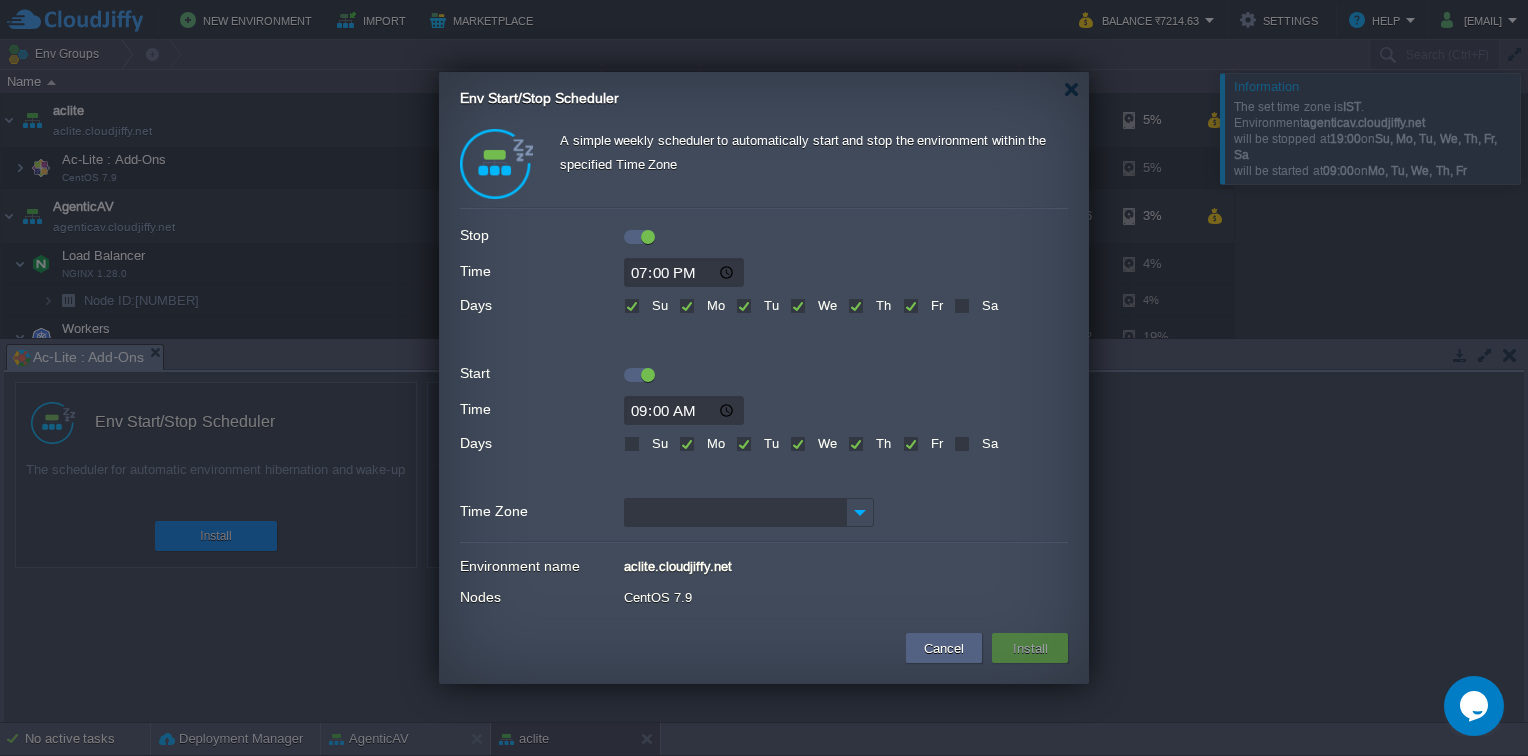 click on "Su" at bounding box center [630, 307] 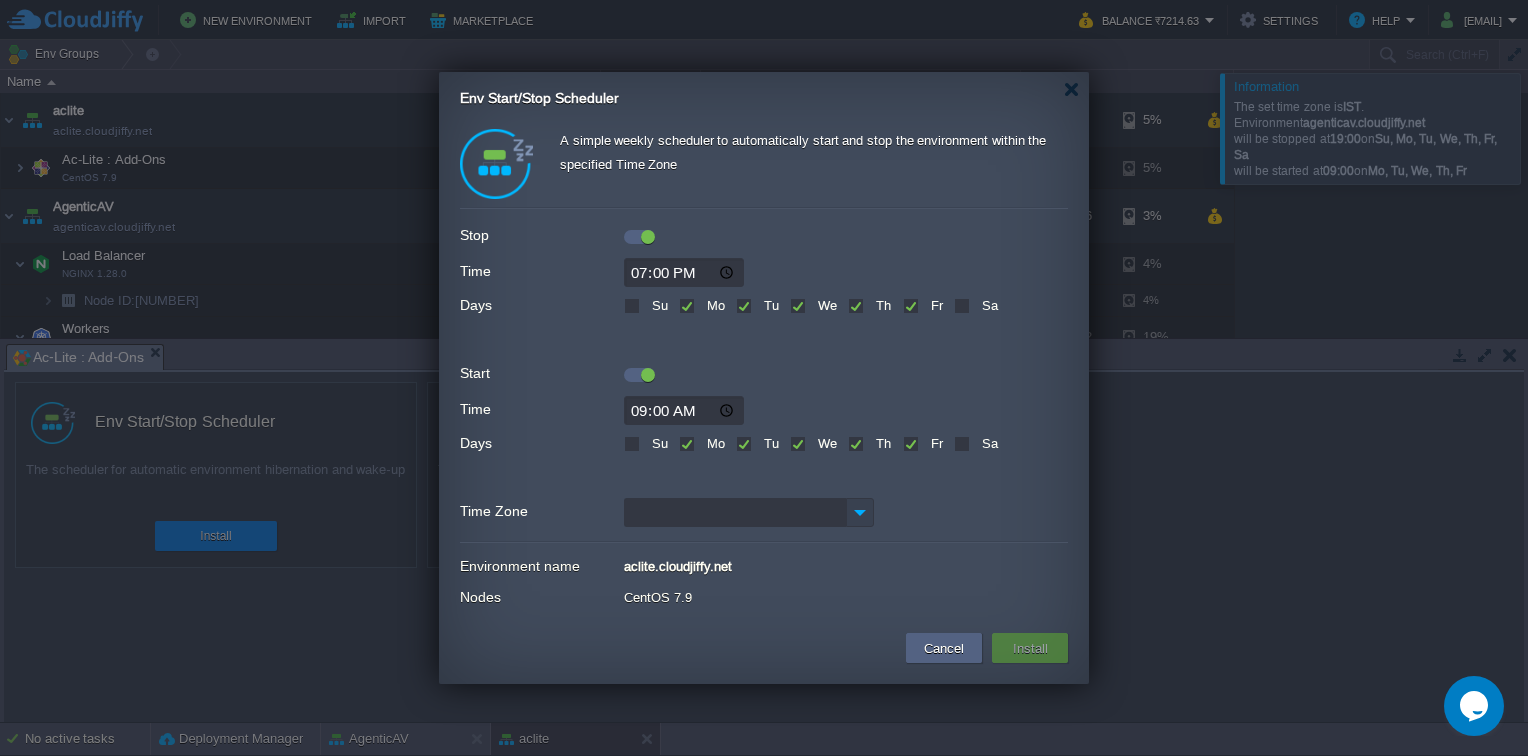 click on "Time Zone" at bounding box center [735, 512] 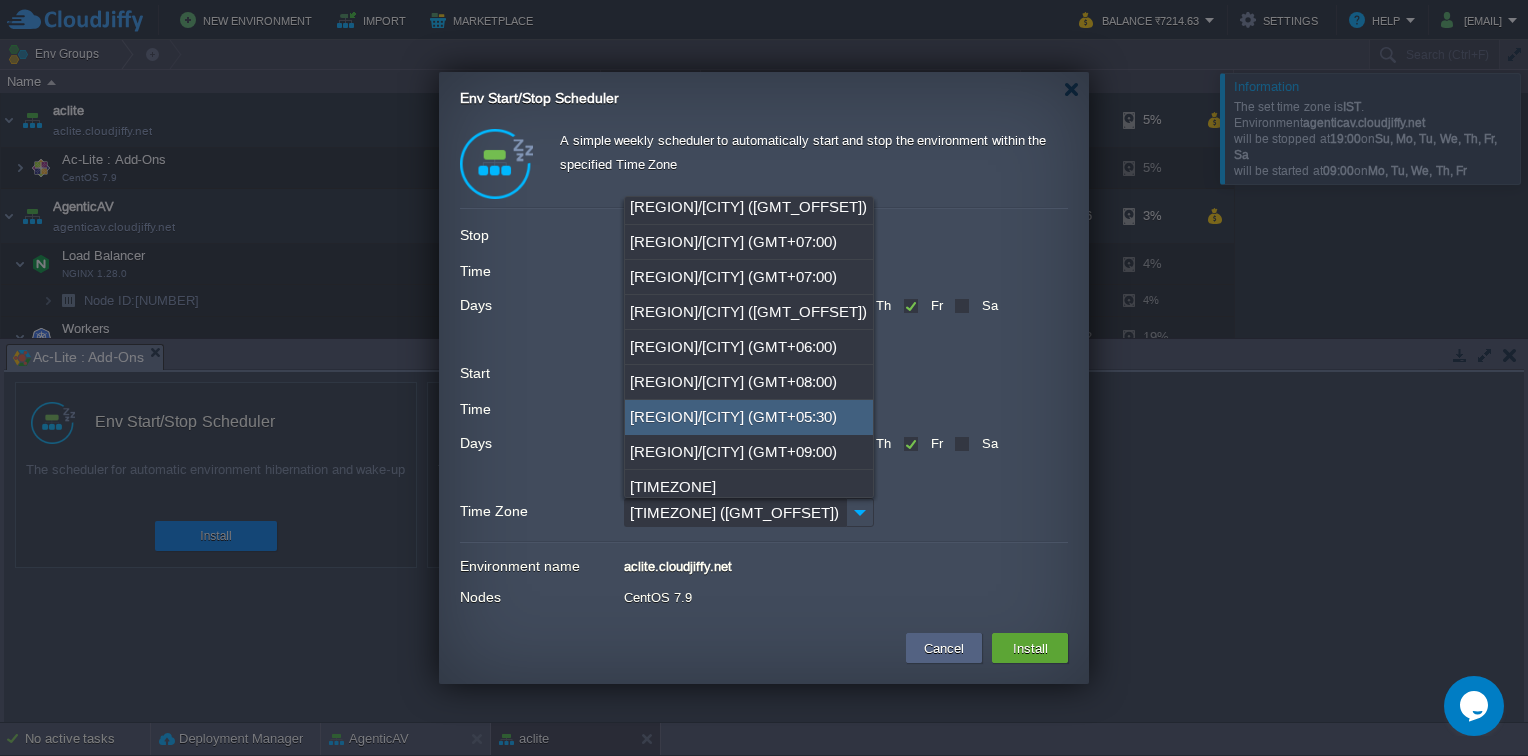 scroll, scrollTop: 428, scrollLeft: 0, axis: vertical 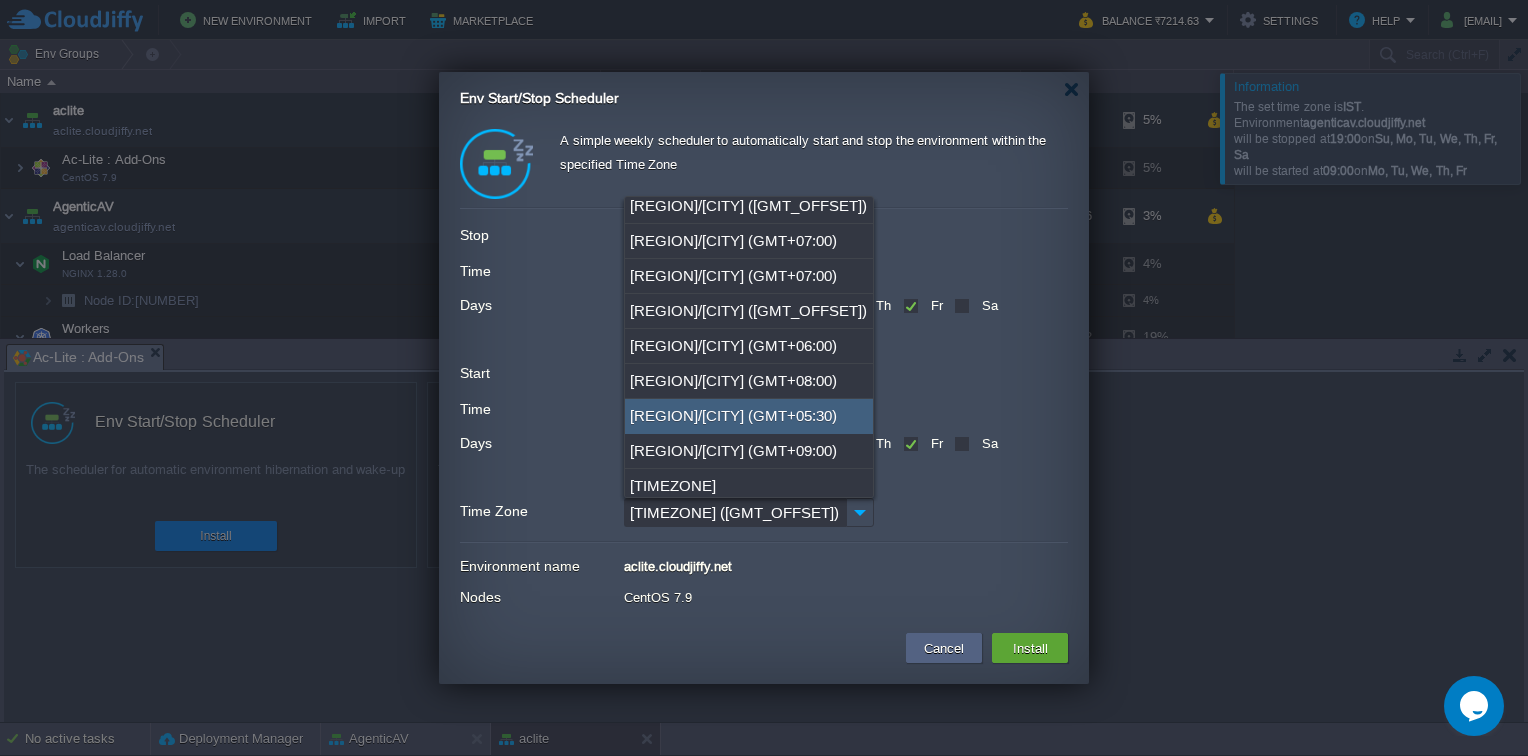 click on "[REGION]/[CITY] (GMT+05:30)" at bounding box center (749, 416) 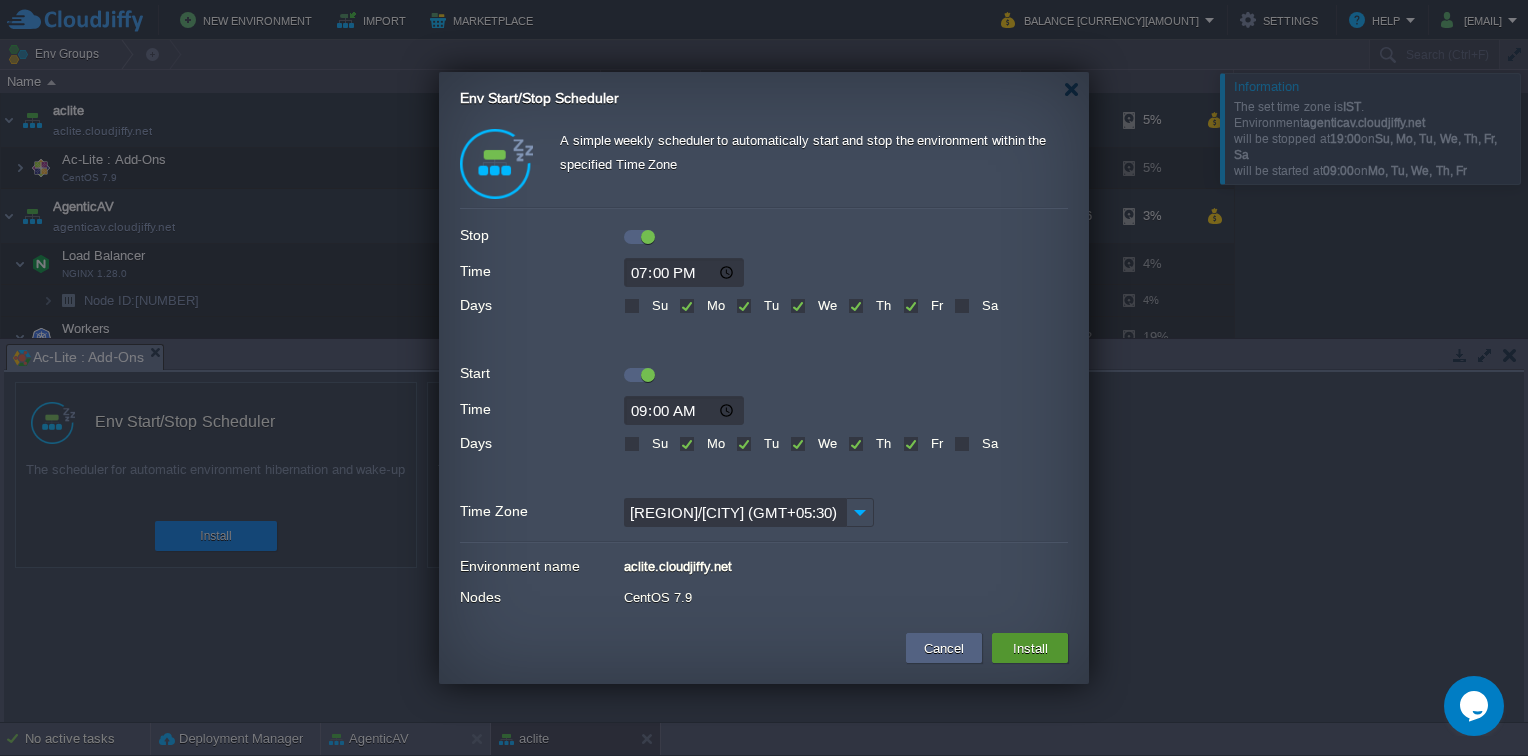 click on "Install" at bounding box center (1030, 648) 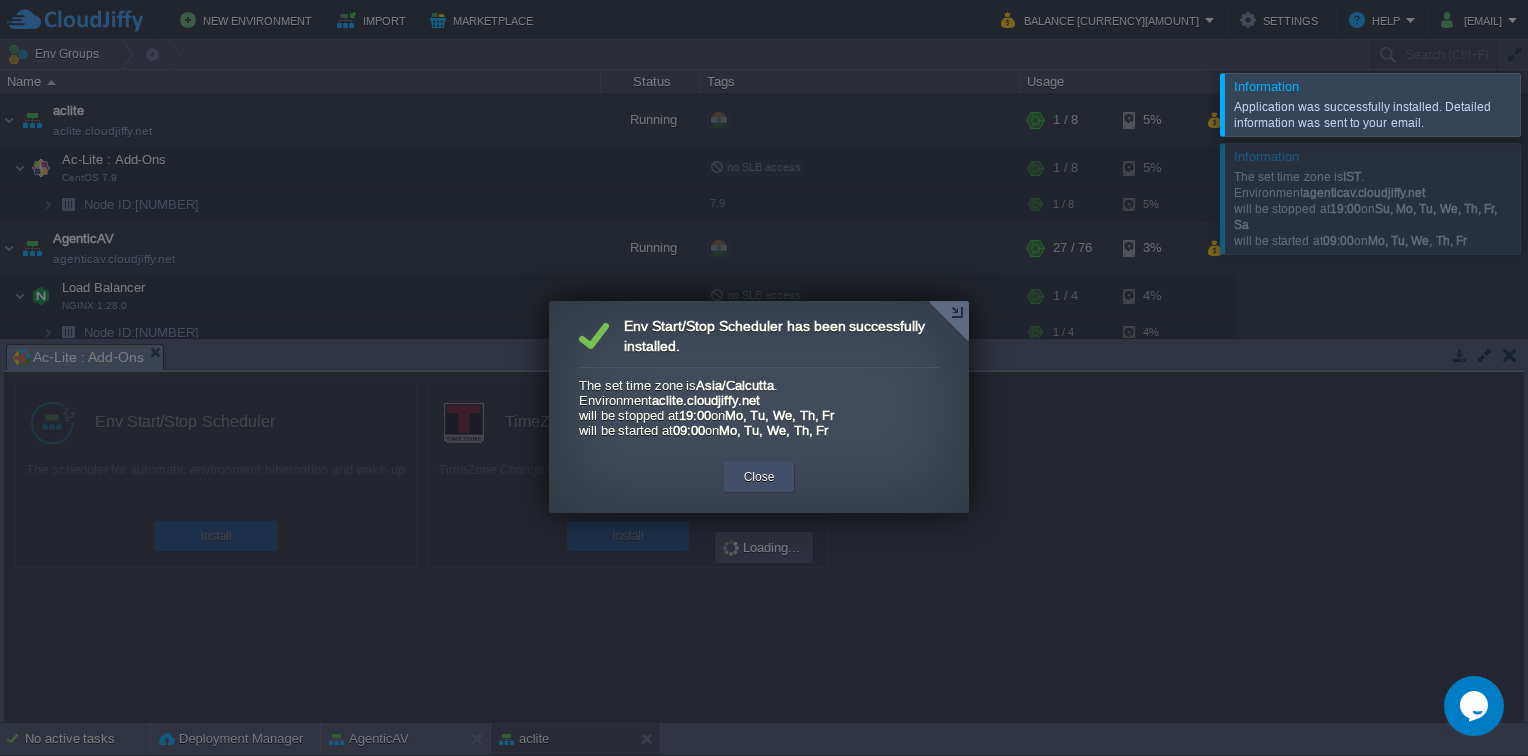 click on "Close" at bounding box center (759, 477) 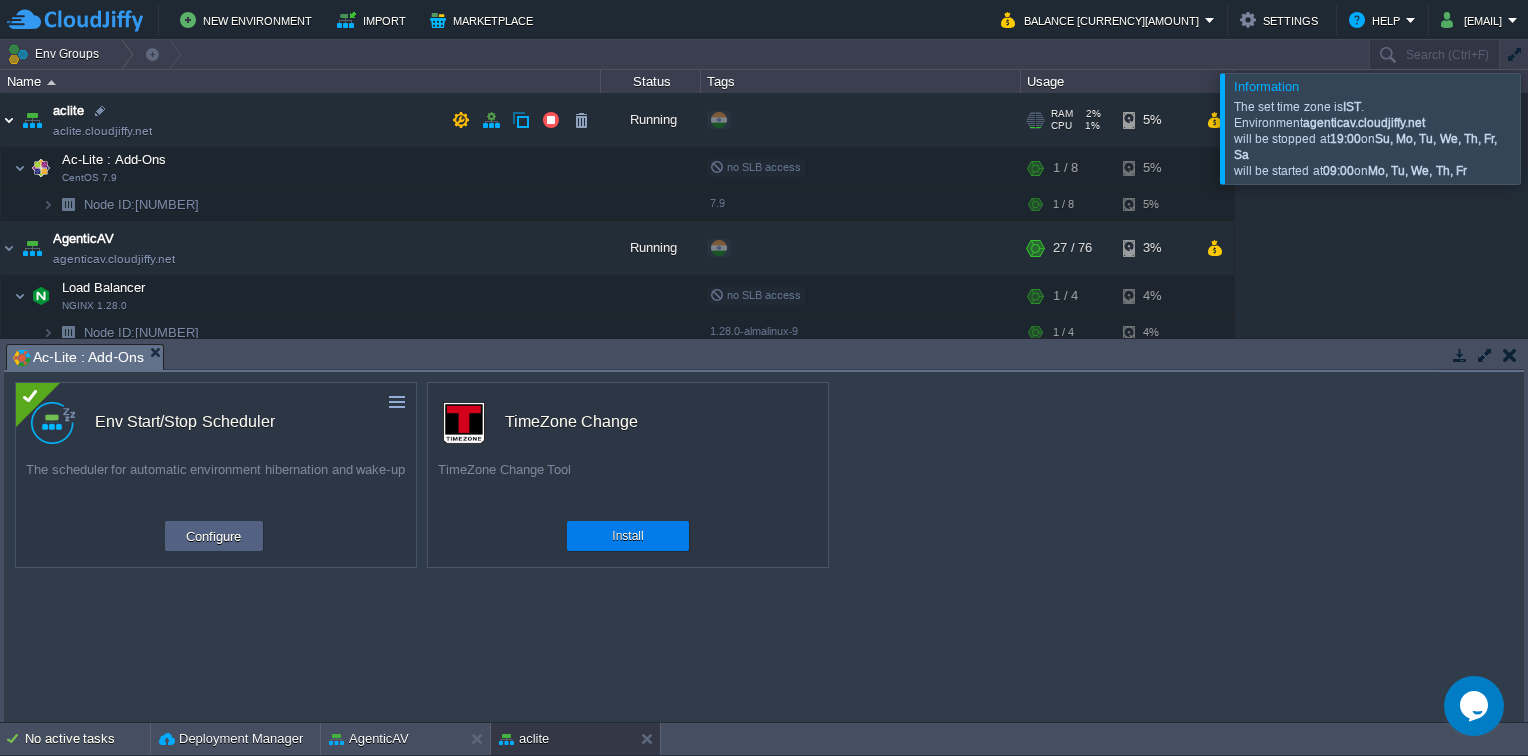 click at bounding box center (9, 120) 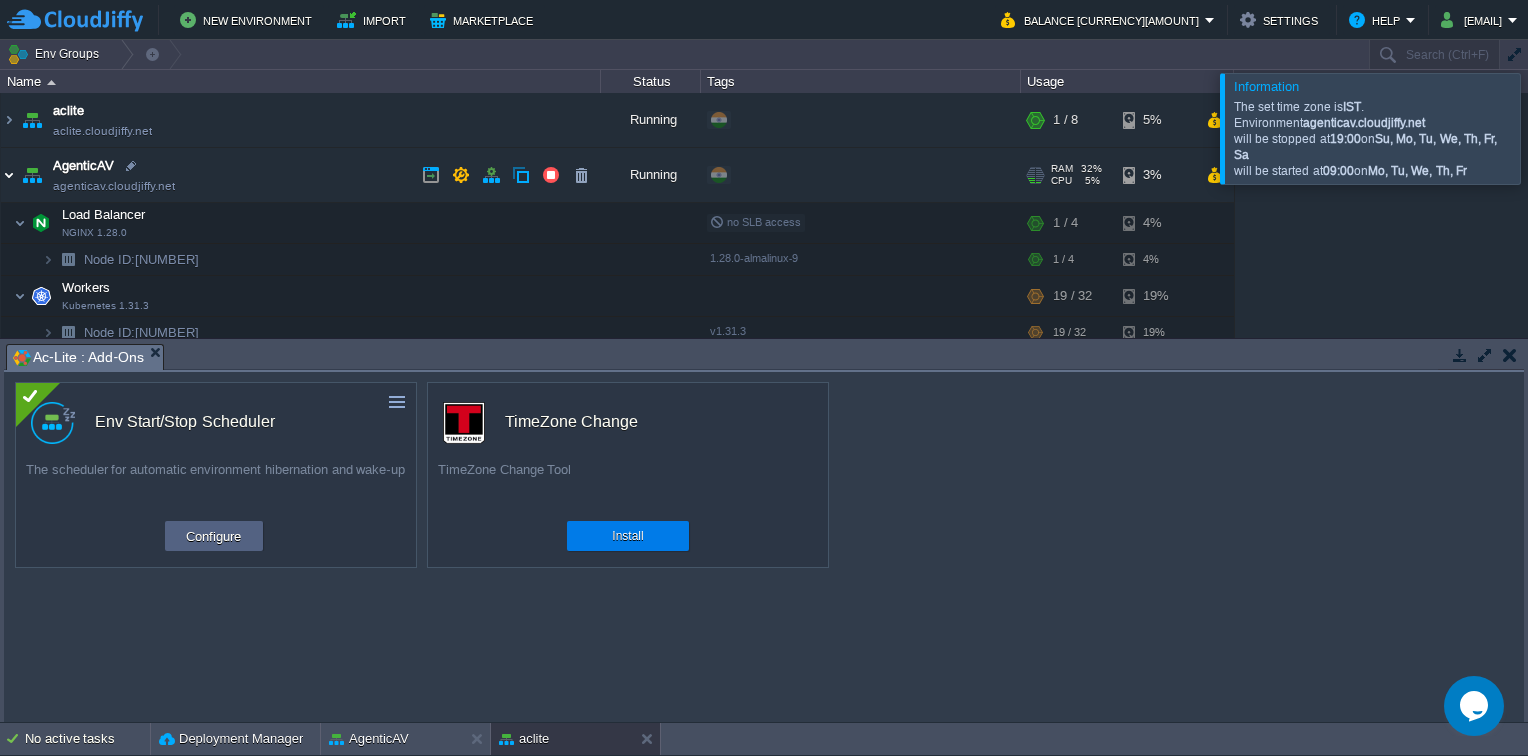 click at bounding box center [9, 175] 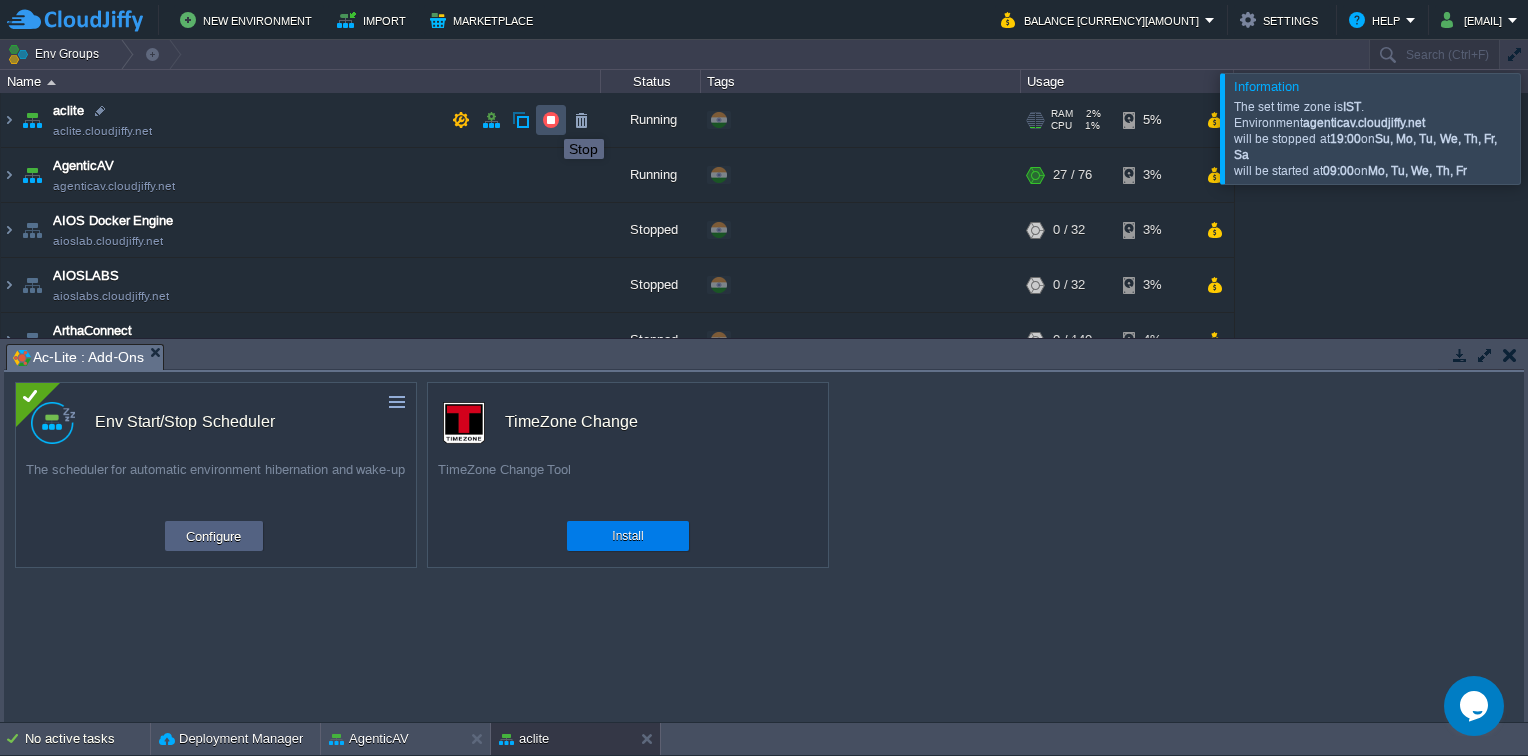 click at bounding box center (551, 120) 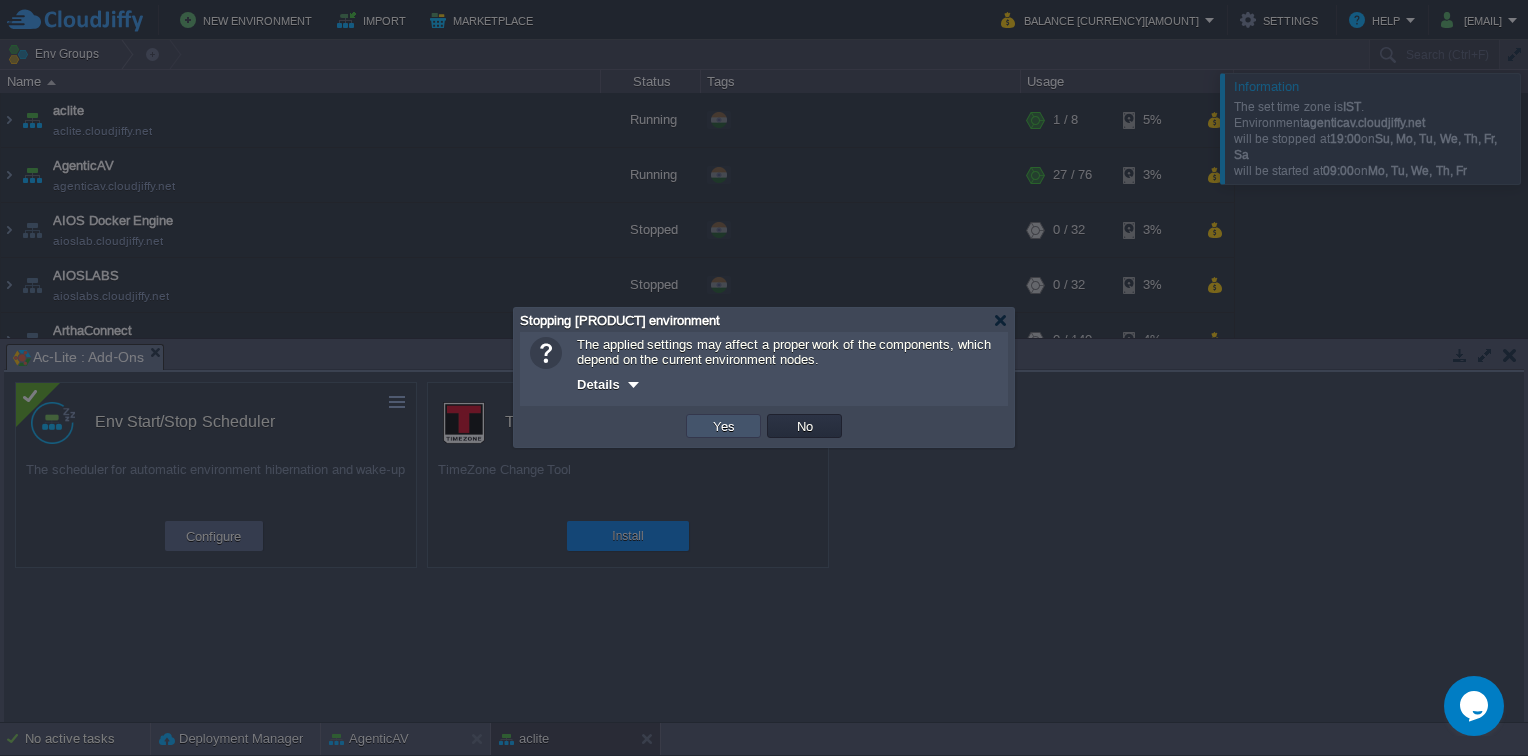 click on "Yes" at bounding box center (724, 426) 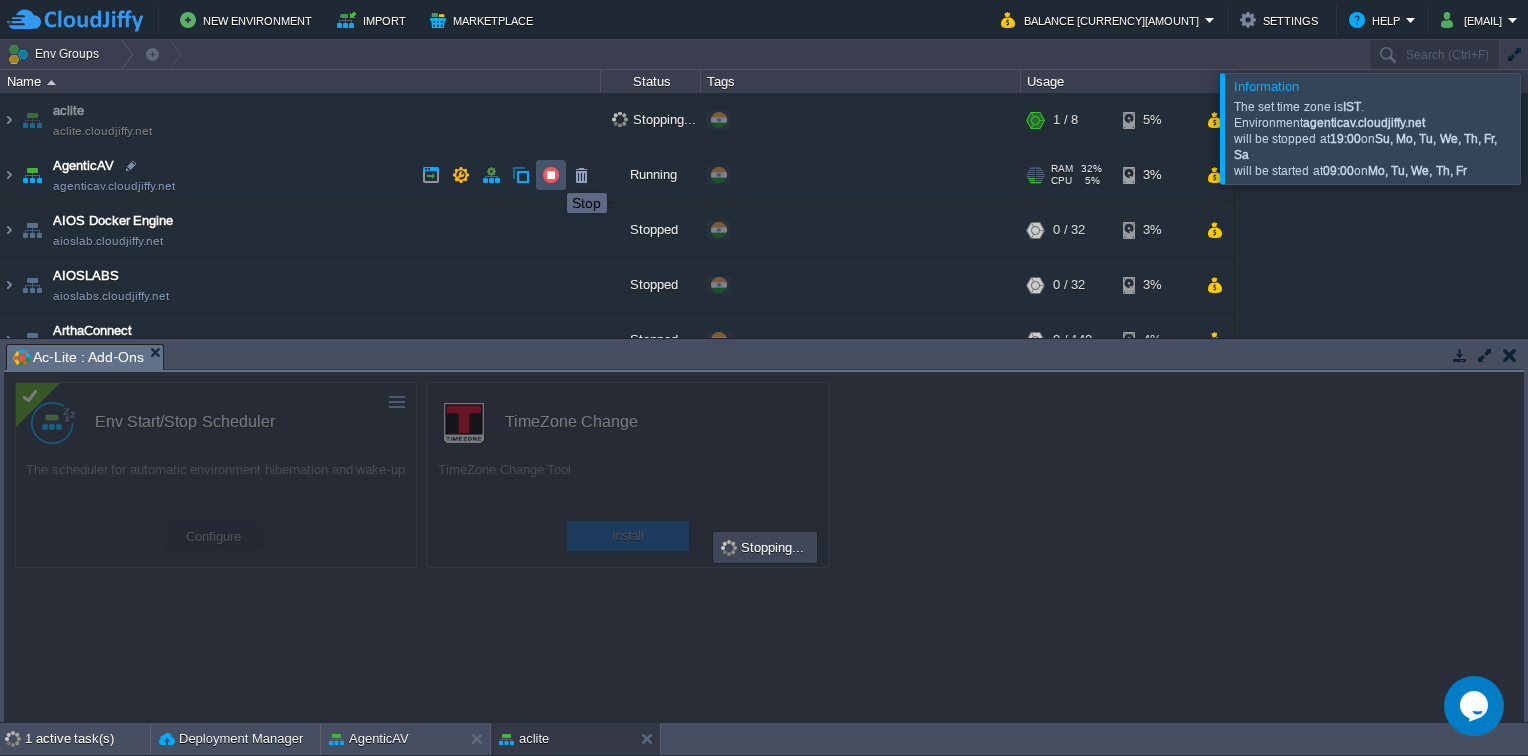 click at bounding box center (551, 175) 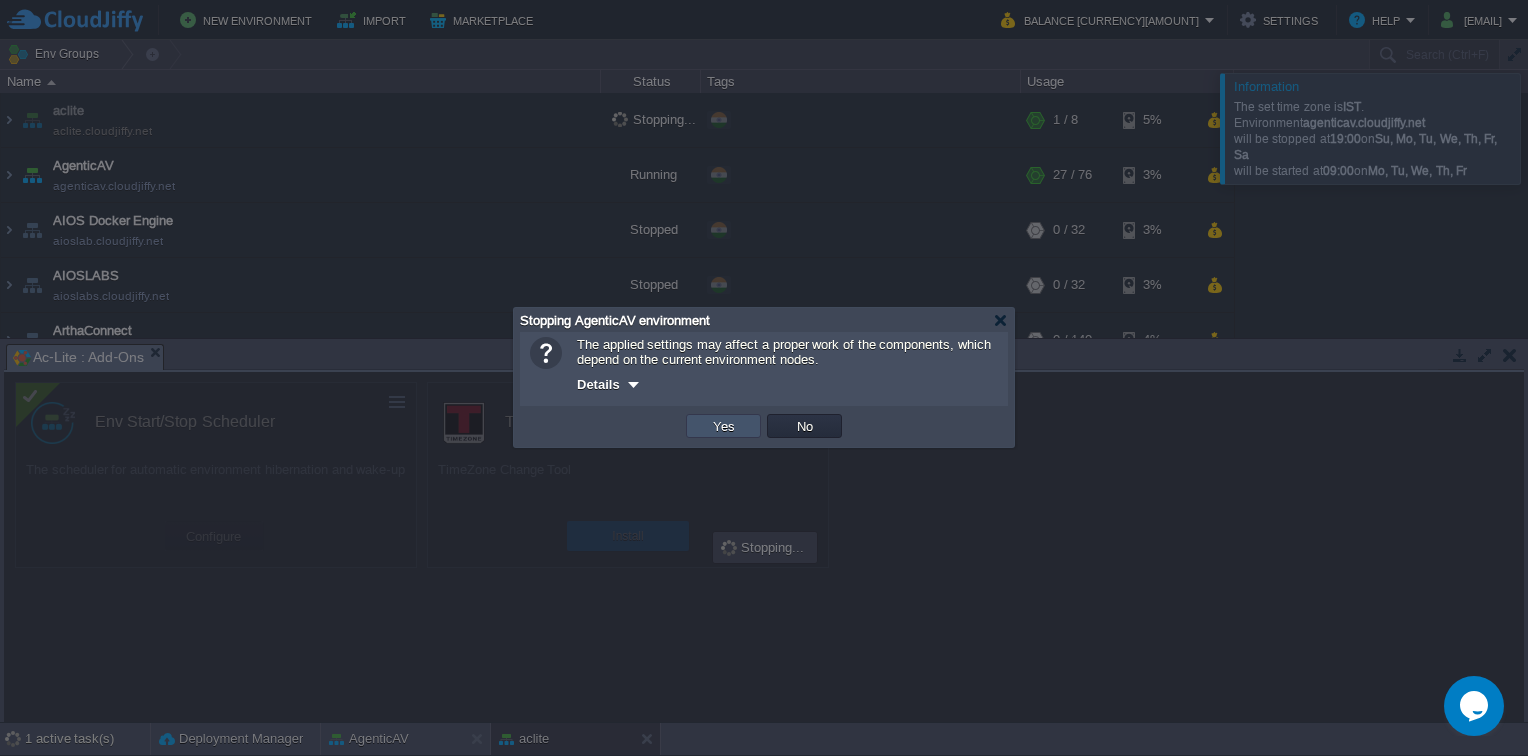 click on "Yes" at bounding box center (724, 426) 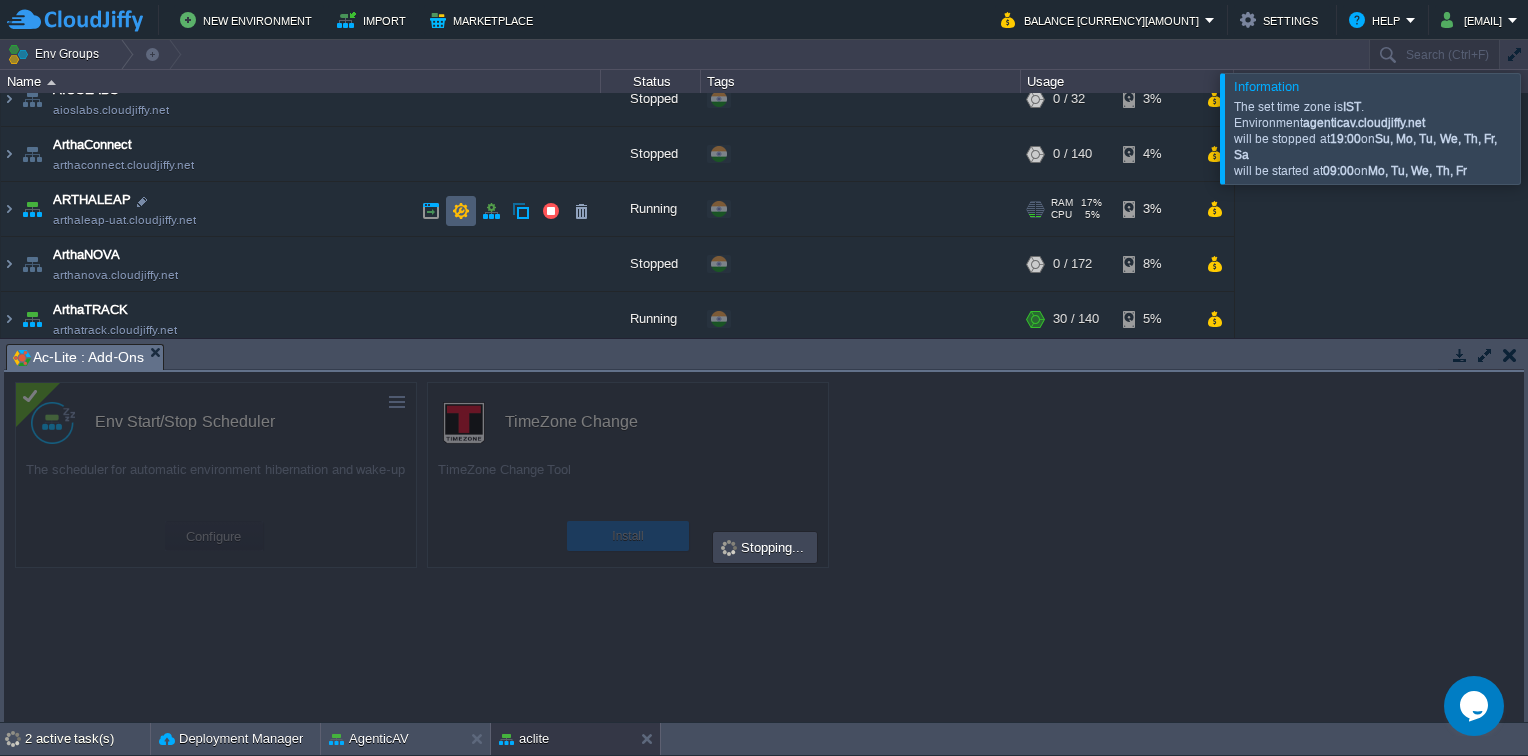 scroll, scrollTop: 184, scrollLeft: 0, axis: vertical 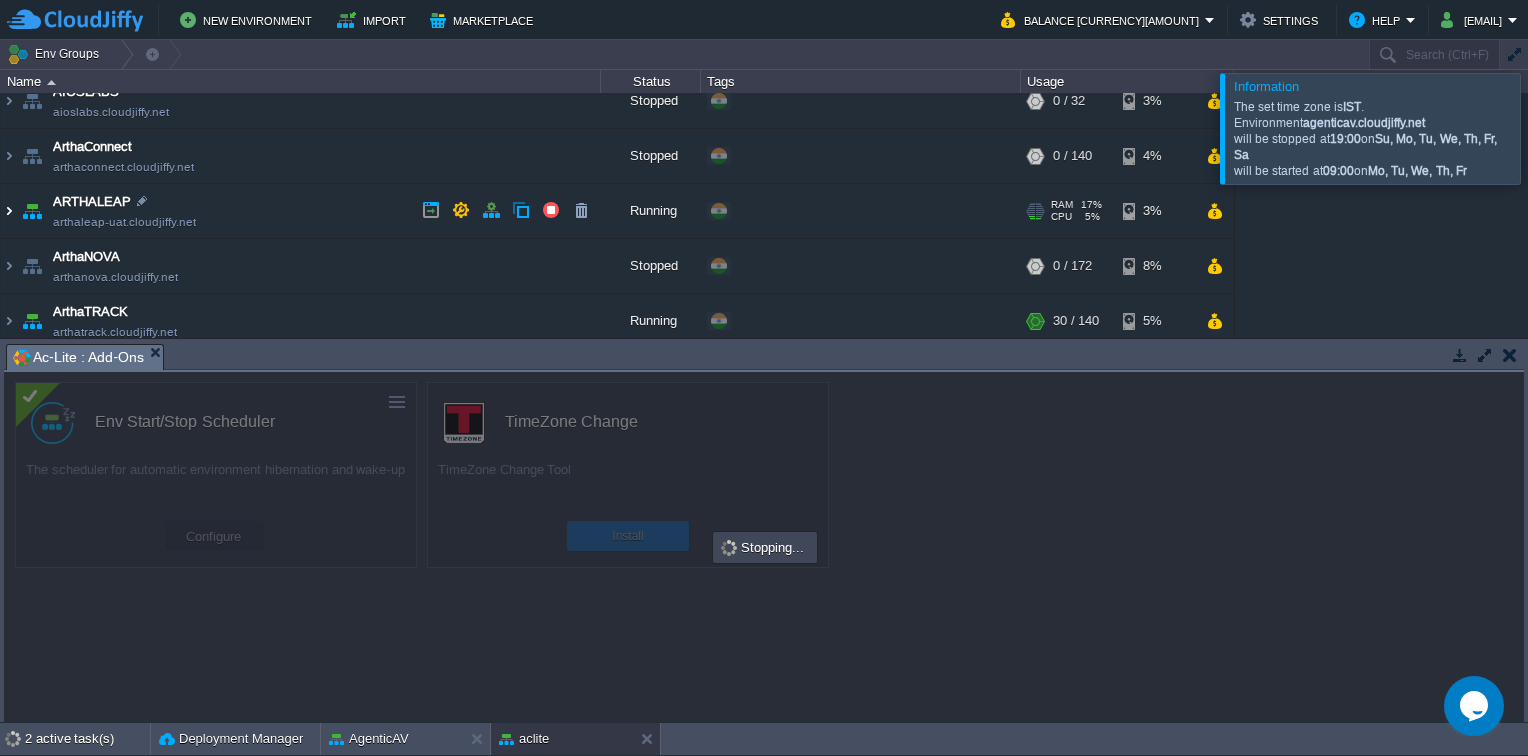 click at bounding box center [9, 211] 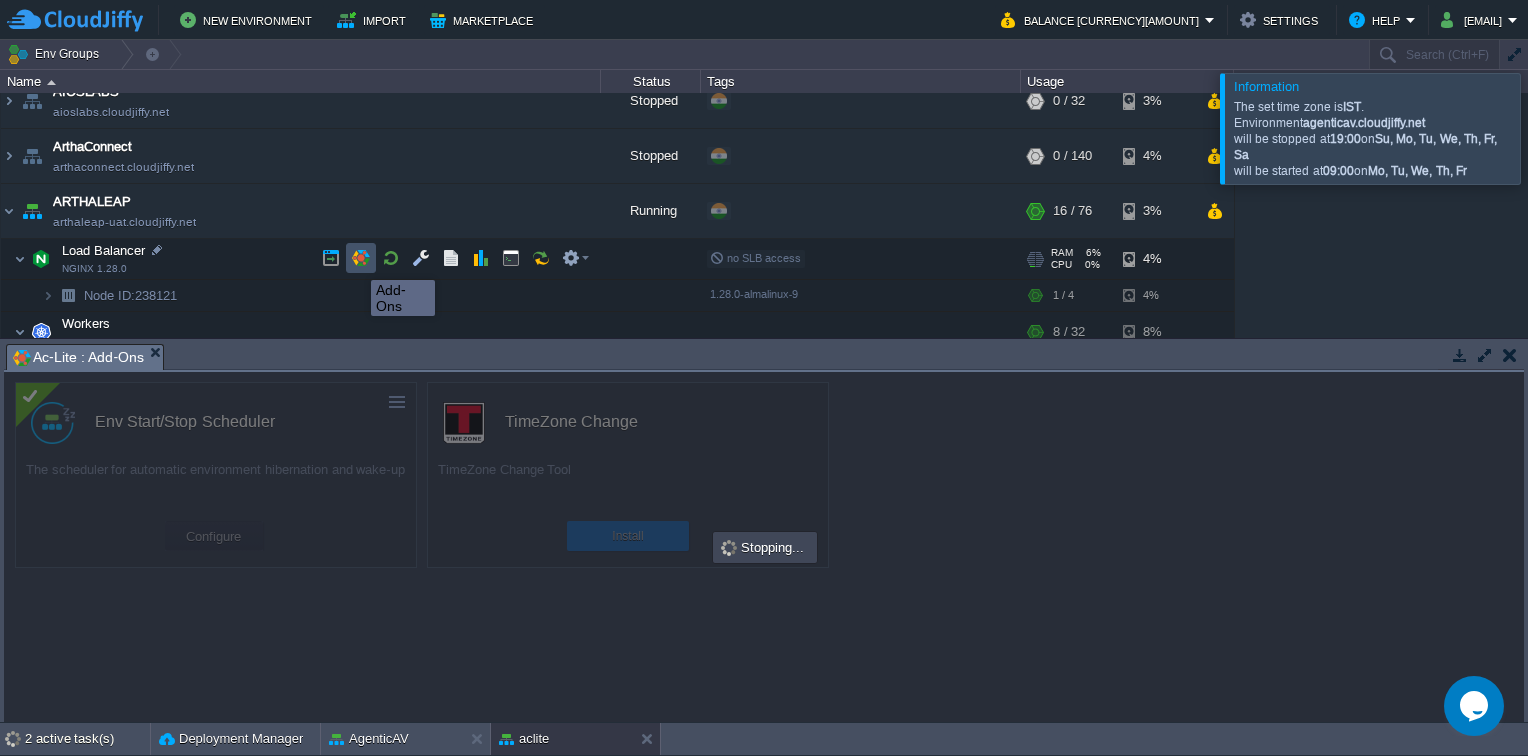 click at bounding box center (361, 258) 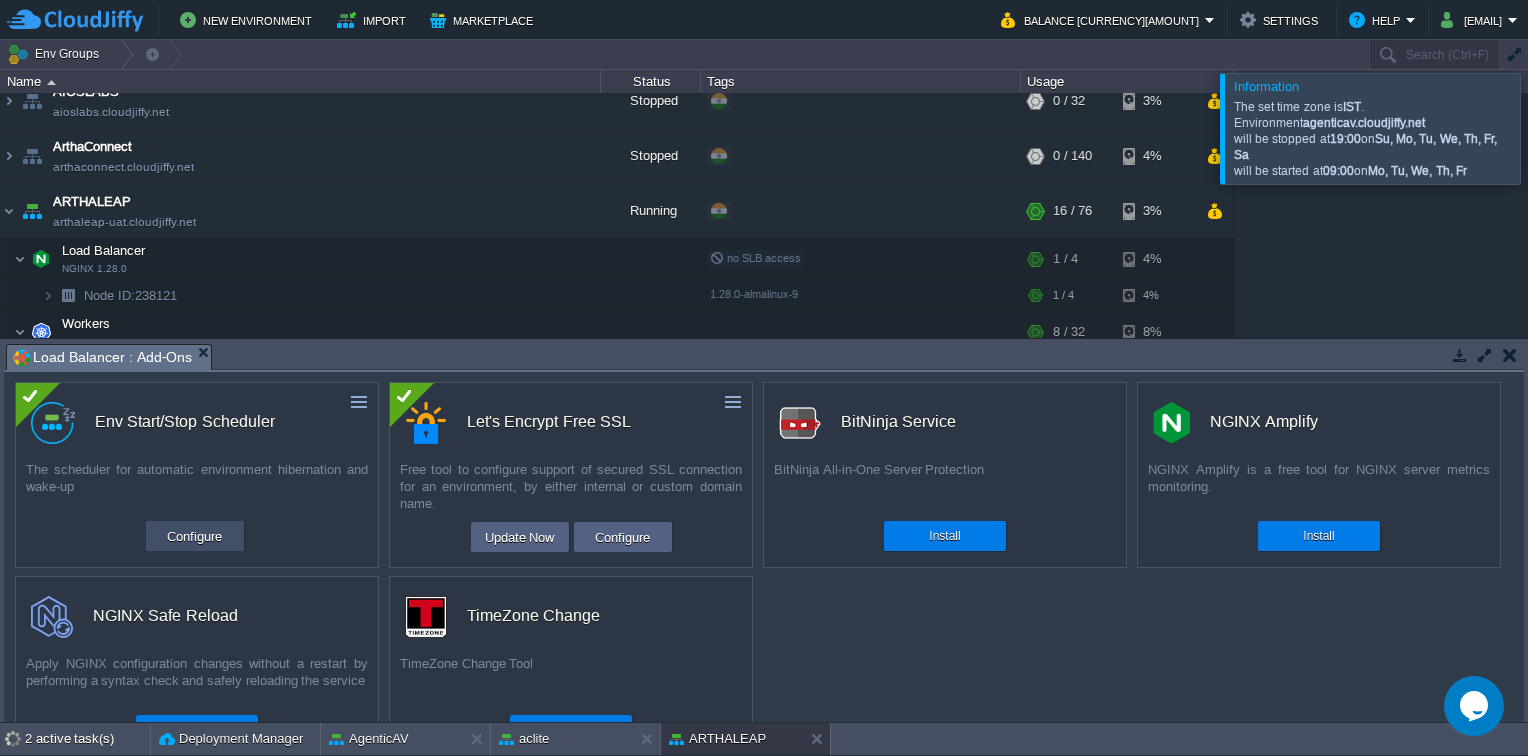 click on "Configure" at bounding box center [194, 536] 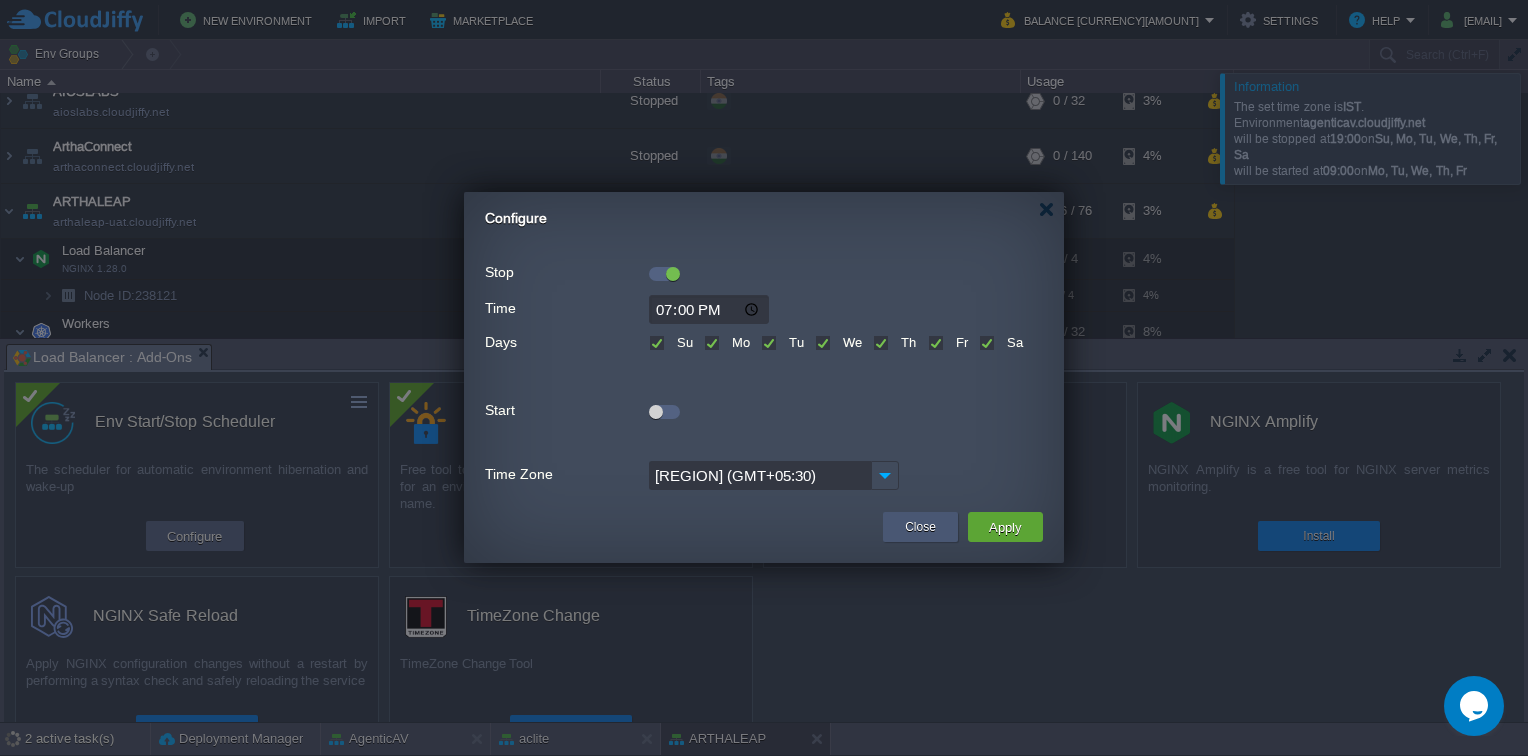 click on "Close" at bounding box center (920, 527) 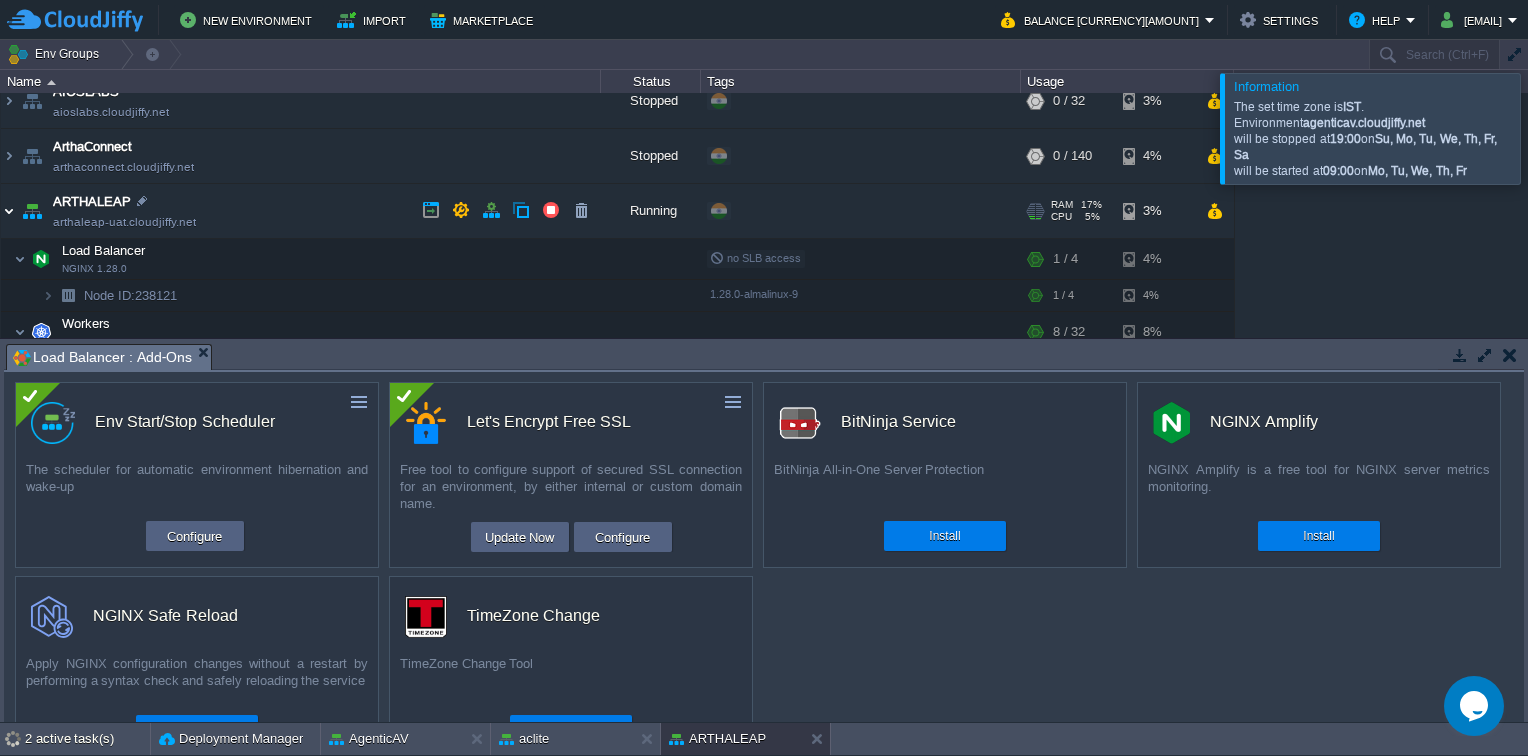 click at bounding box center (9, 211) 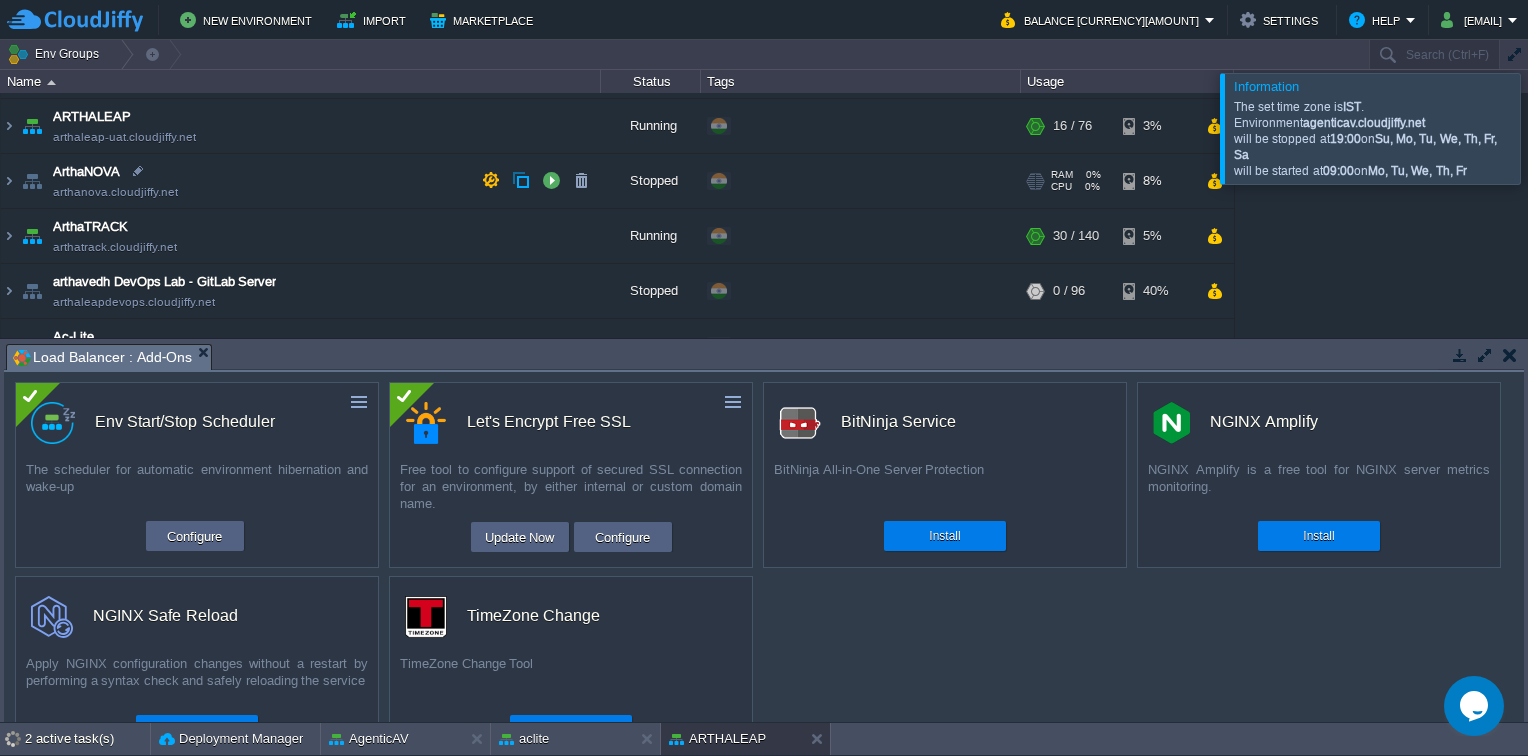 scroll, scrollTop: 288, scrollLeft: 0, axis: vertical 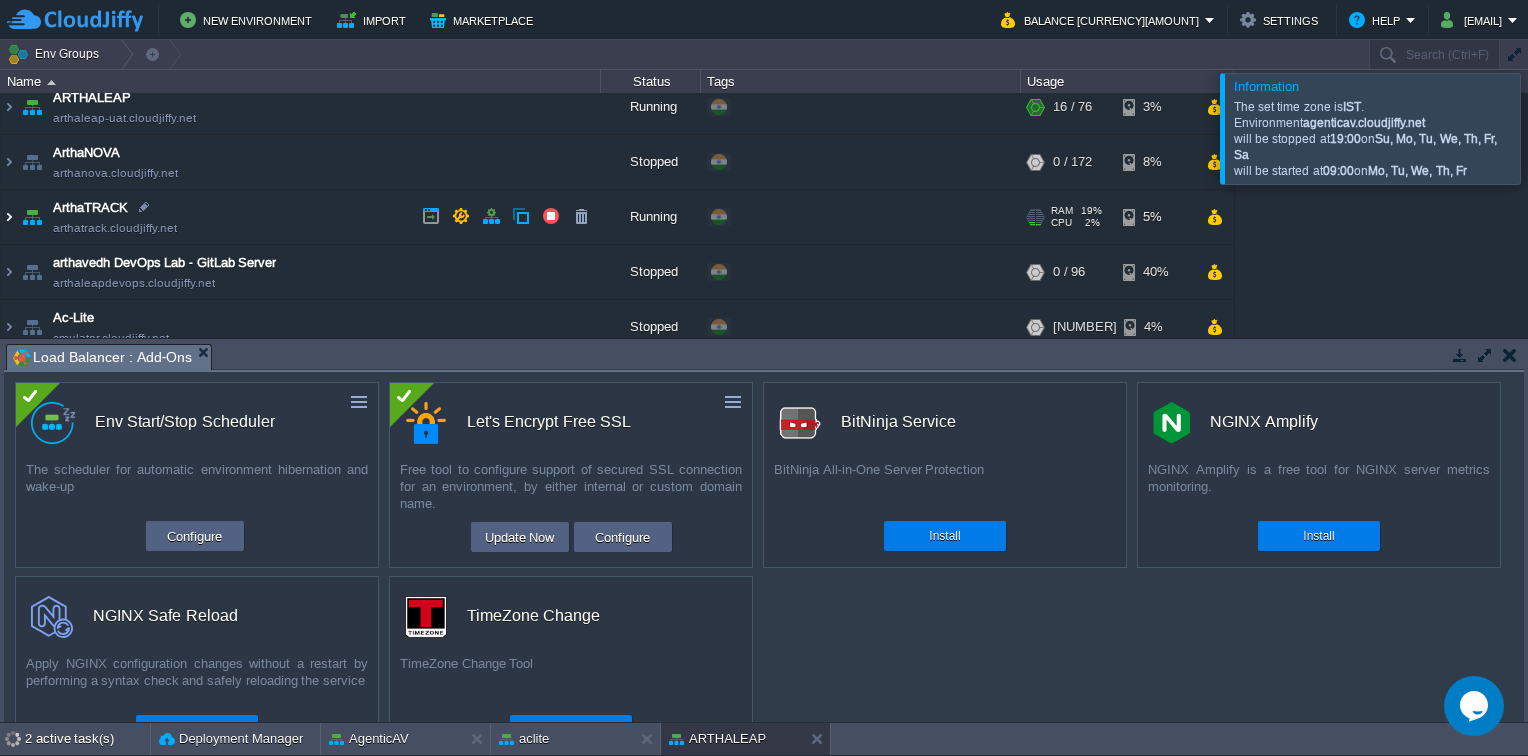 click at bounding box center [9, 217] 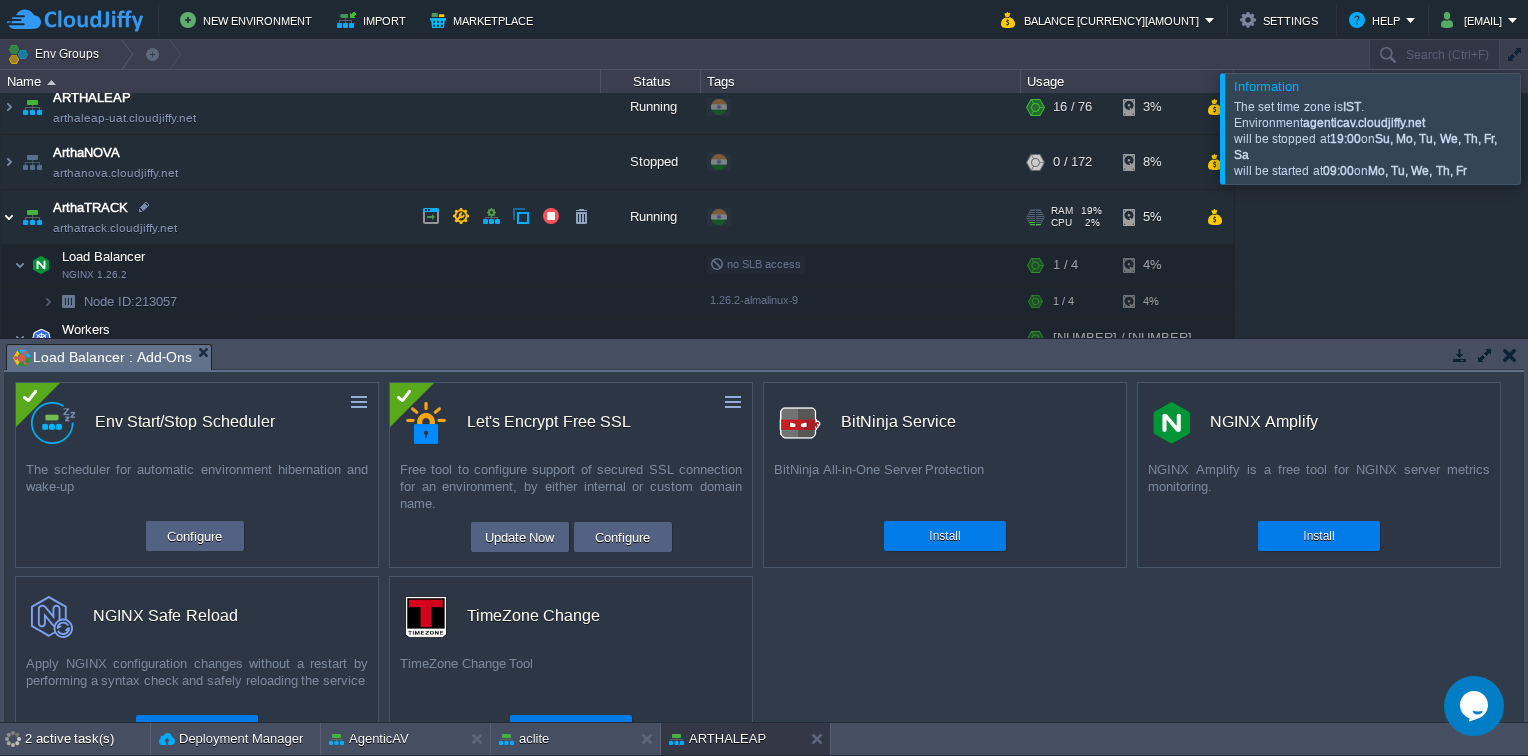 click at bounding box center [9, 217] 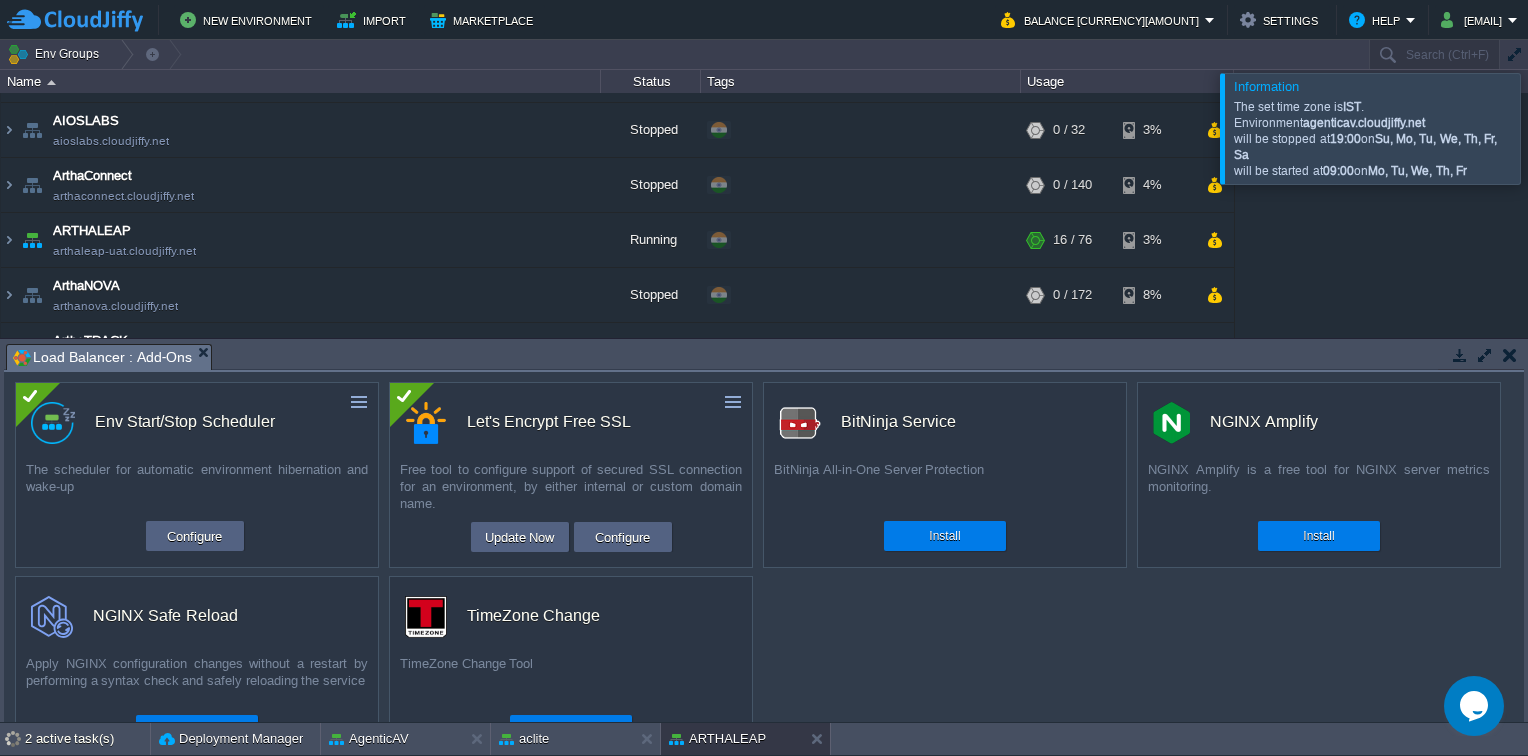 scroll, scrollTop: 0, scrollLeft: 0, axis: both 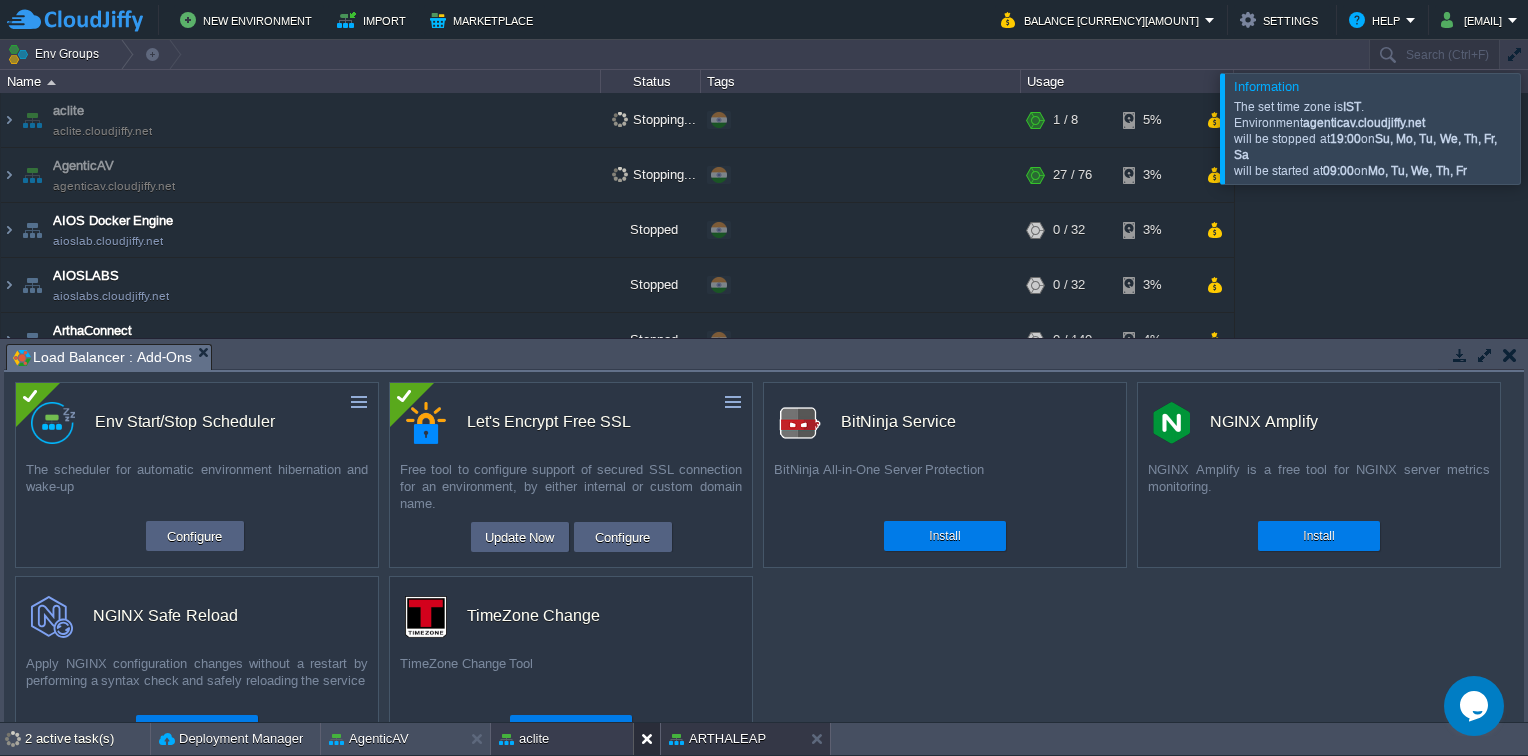 click at bounding box center [646, 739] 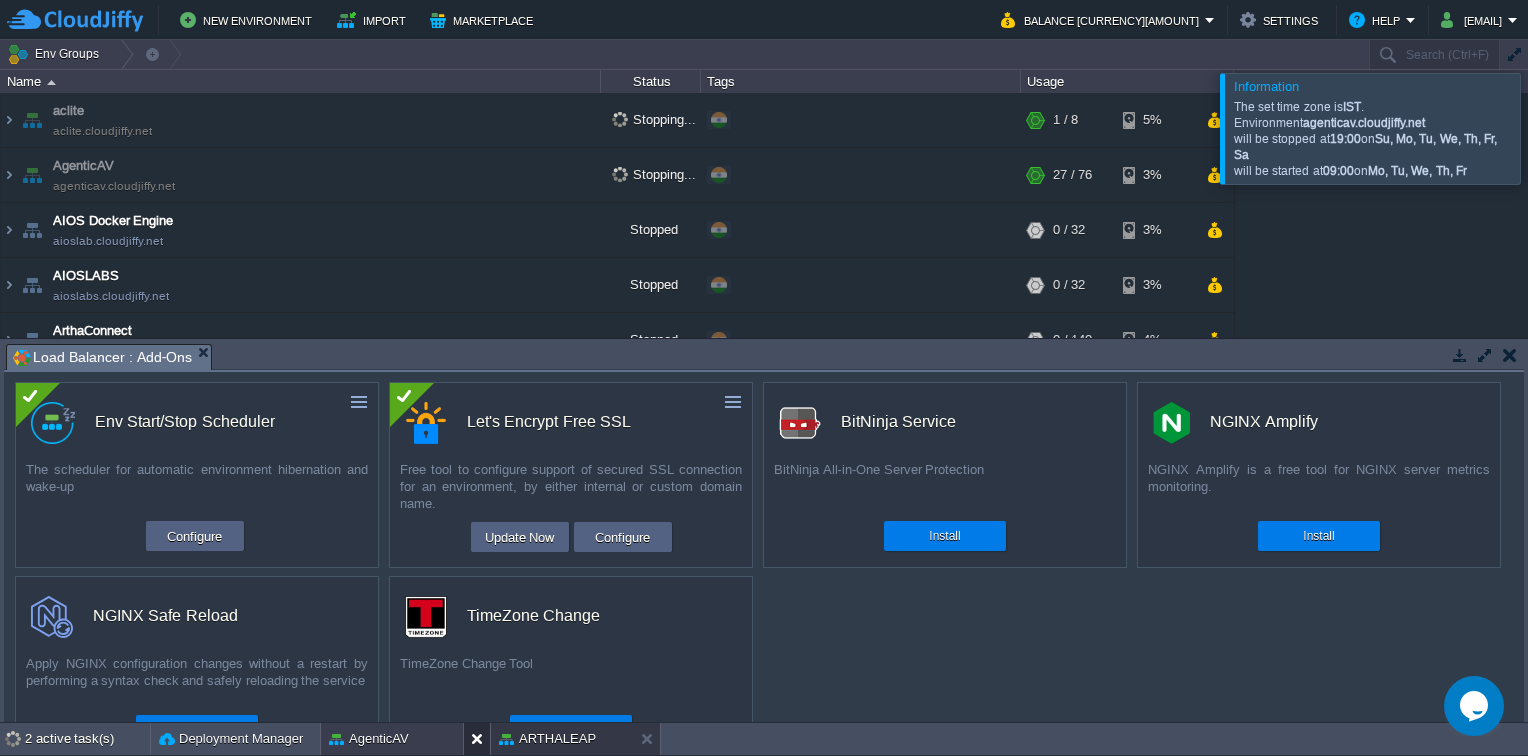 click at bounding box center [481, 739] 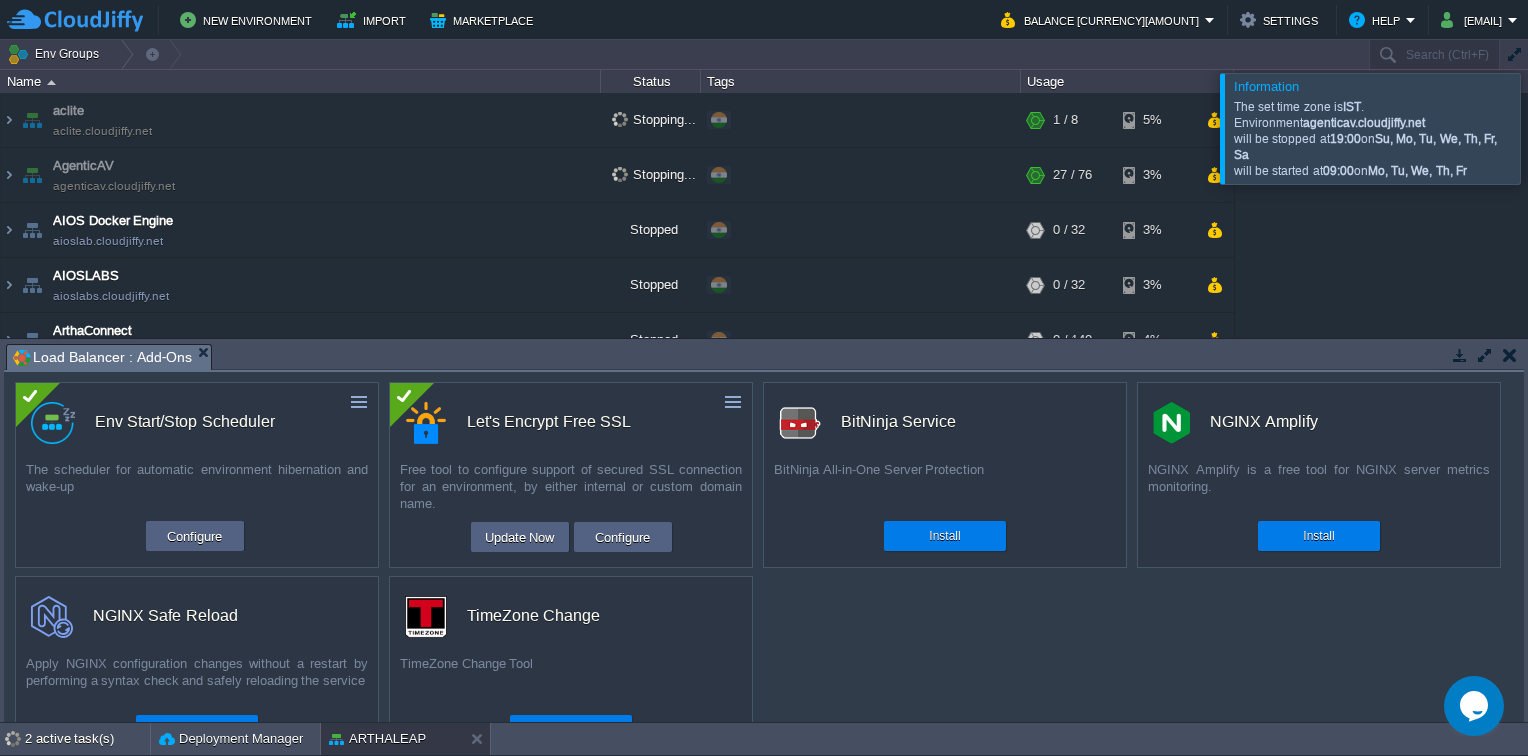 click at bounding box center [1552, 128] 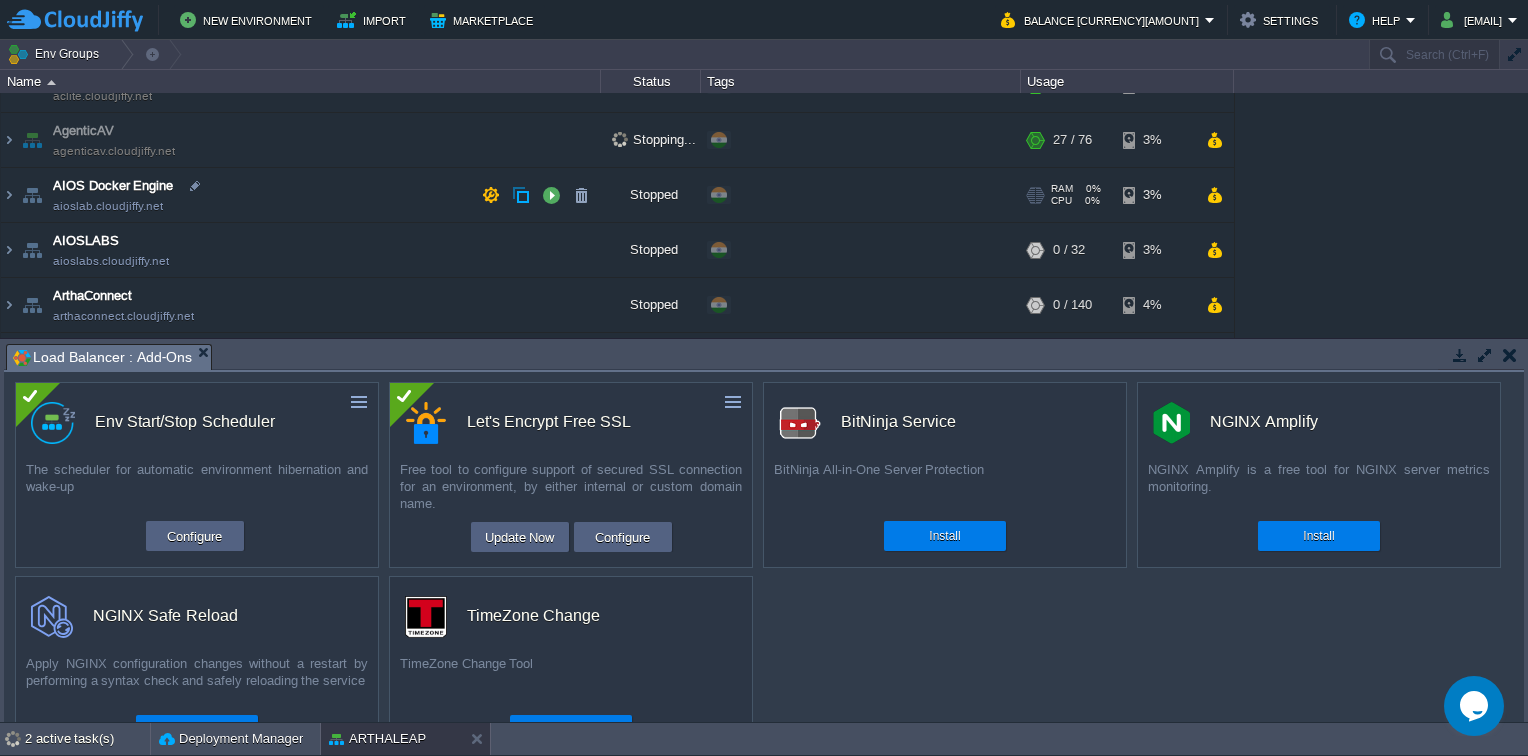 scroll, scrollTop: 0, scrollLeft: 0, axis: both 